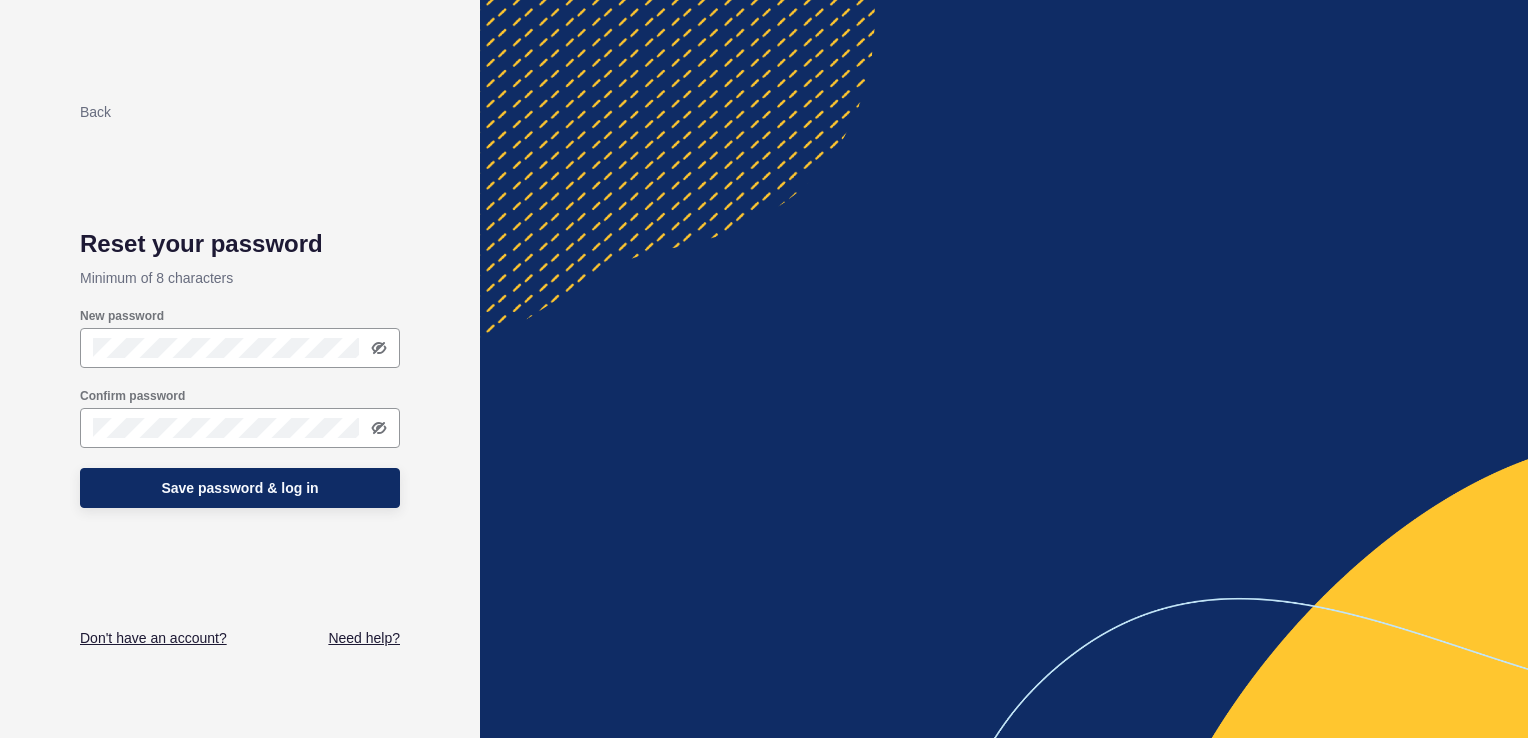 scroll, scrollTop: 0, scrollLeft: 0, axis: both 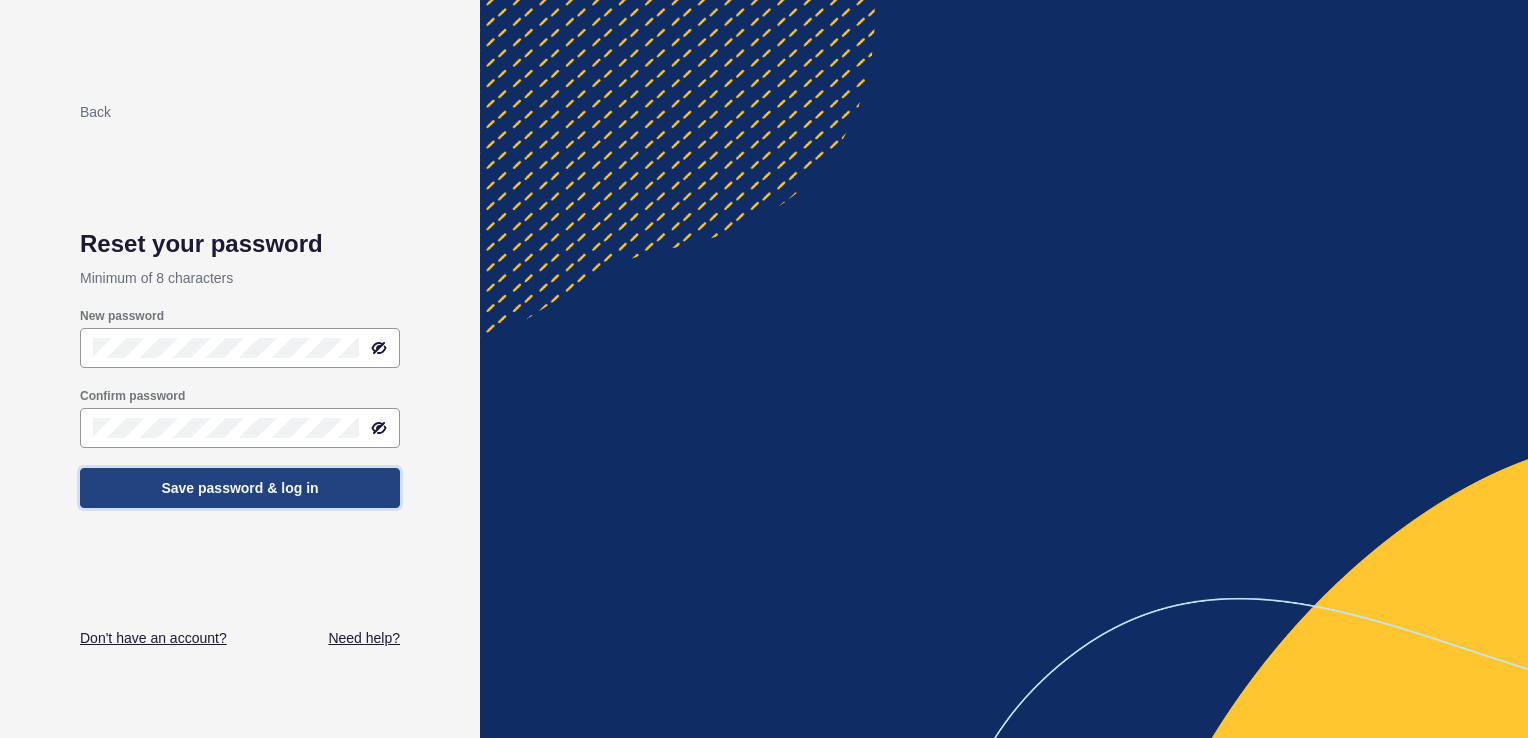 click on "Save password & log in" at bounding box center [239, 488] 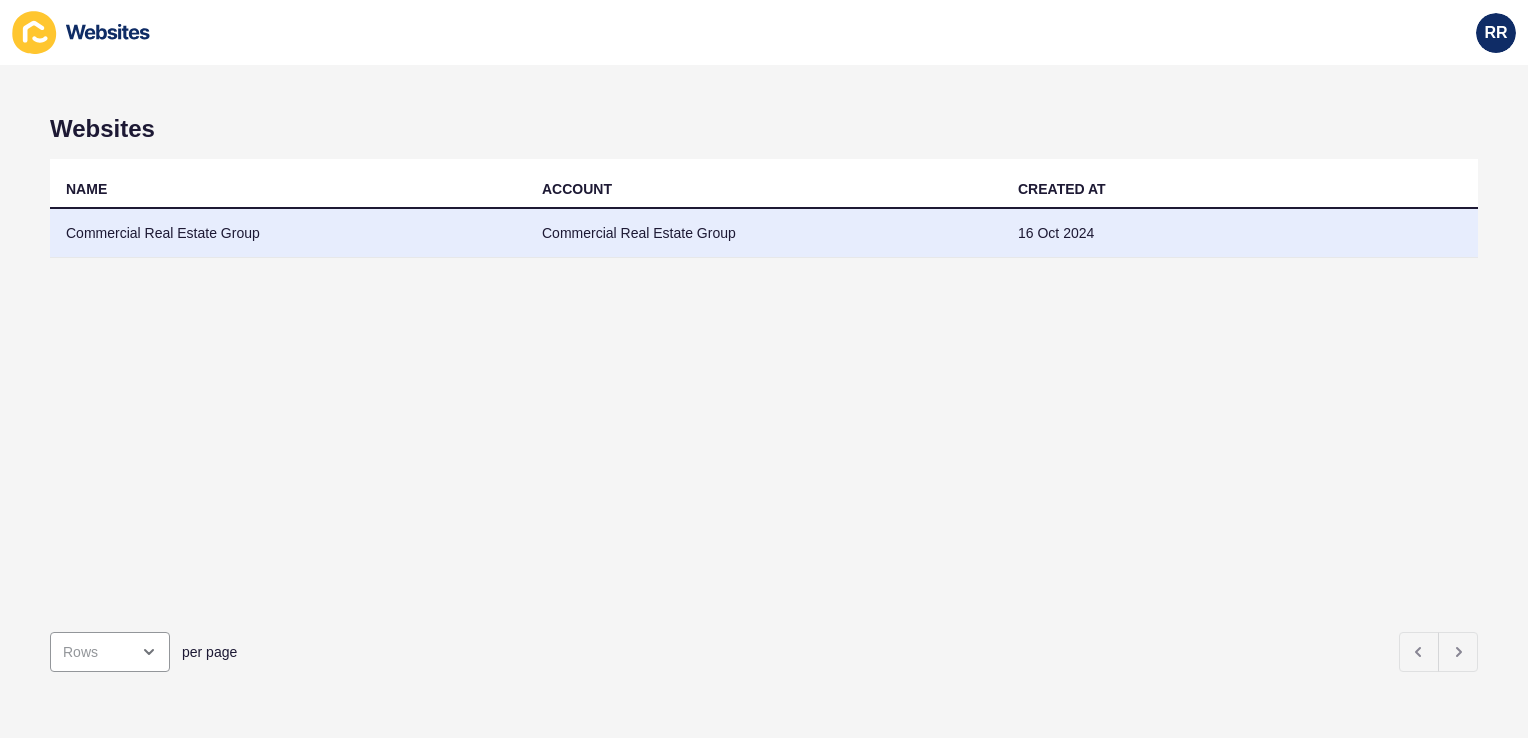 click on "Commercial Real Estate Group" at bounding box center [288, 233] 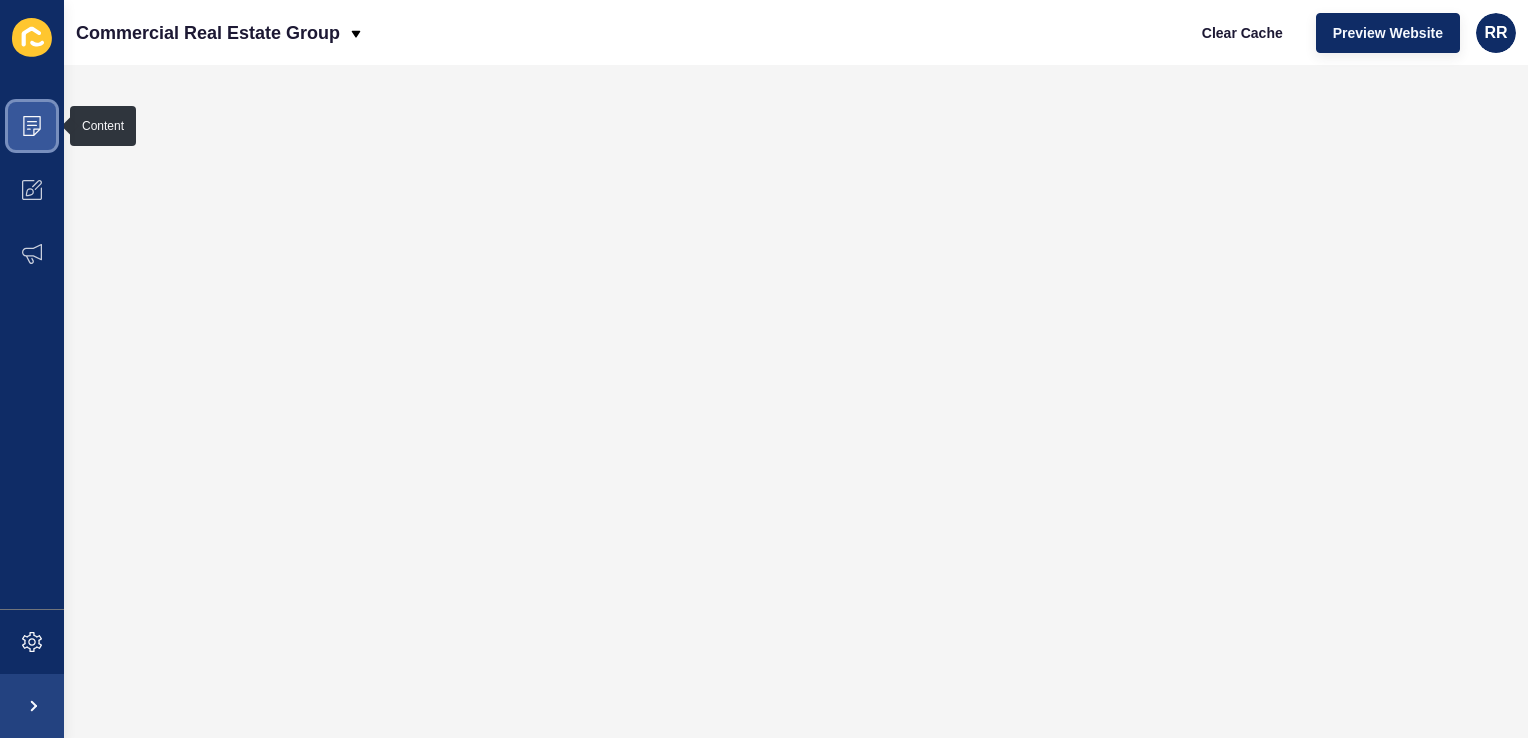 click at bounding box center (32, 121) 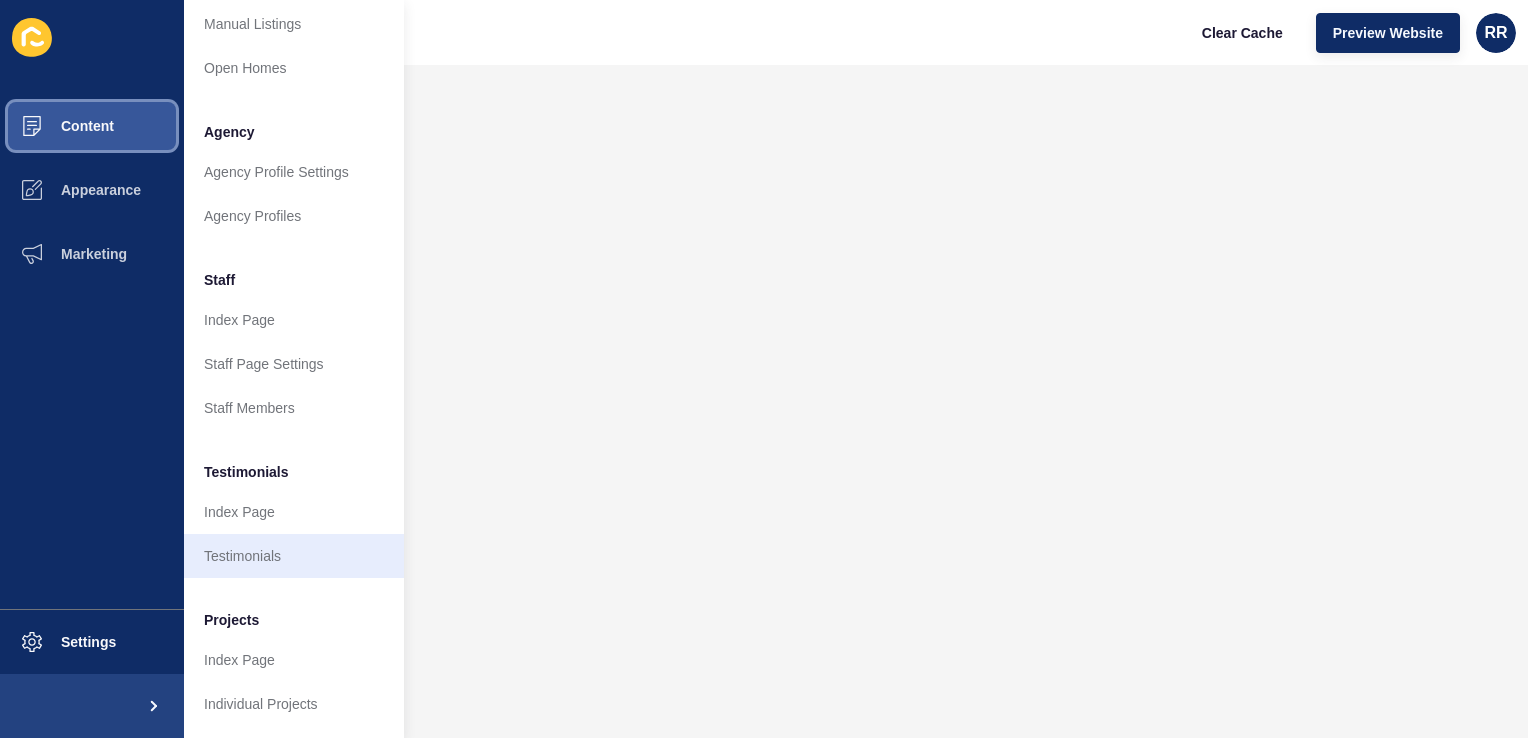 scroll, scrollTop: 148, scrollLeft: 0, axis: vertical 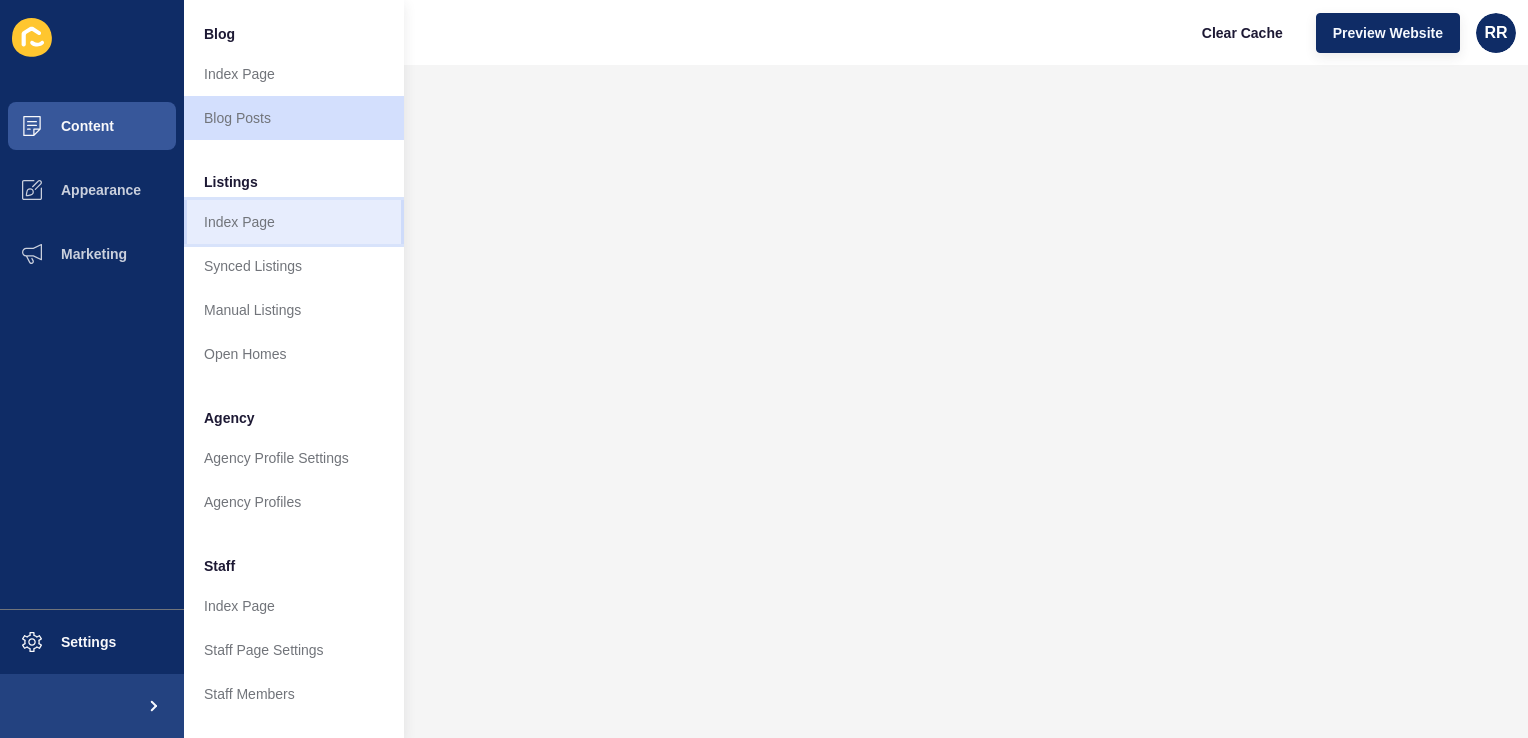 click on "Index Page" at bounding box center (294, 222) 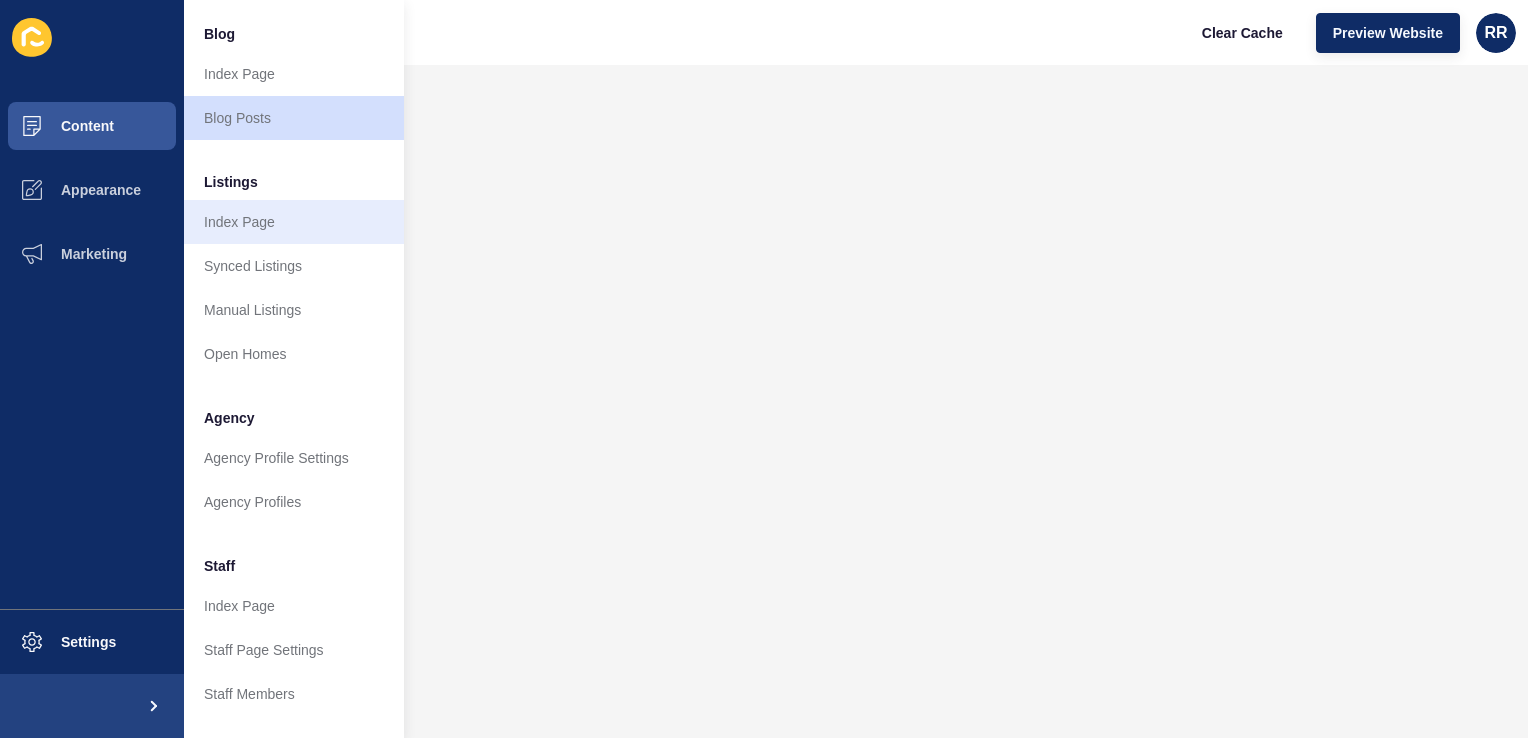 scroll, scrollTop: 0, scrollLeft: 0, axis: both 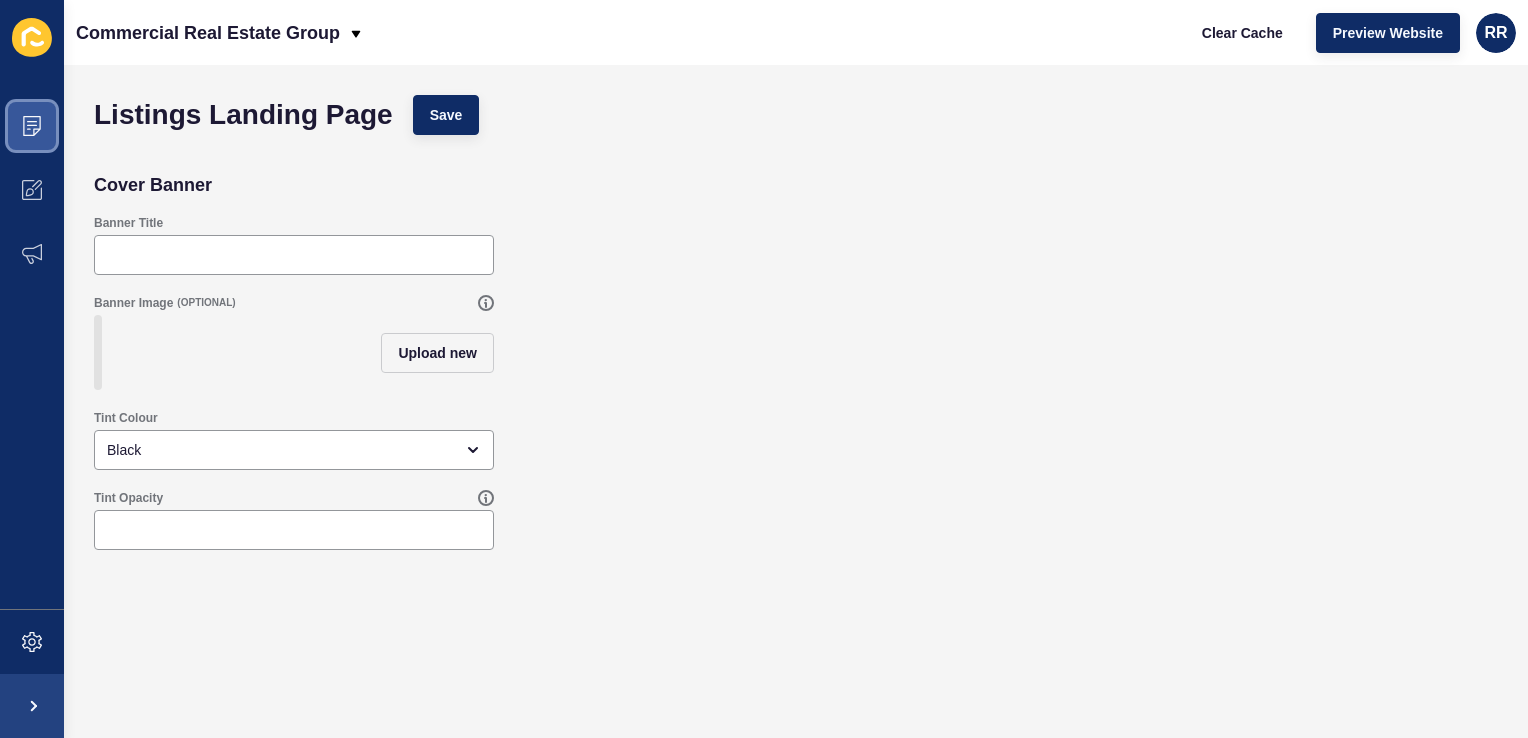 click at bounding box center [32, 126] 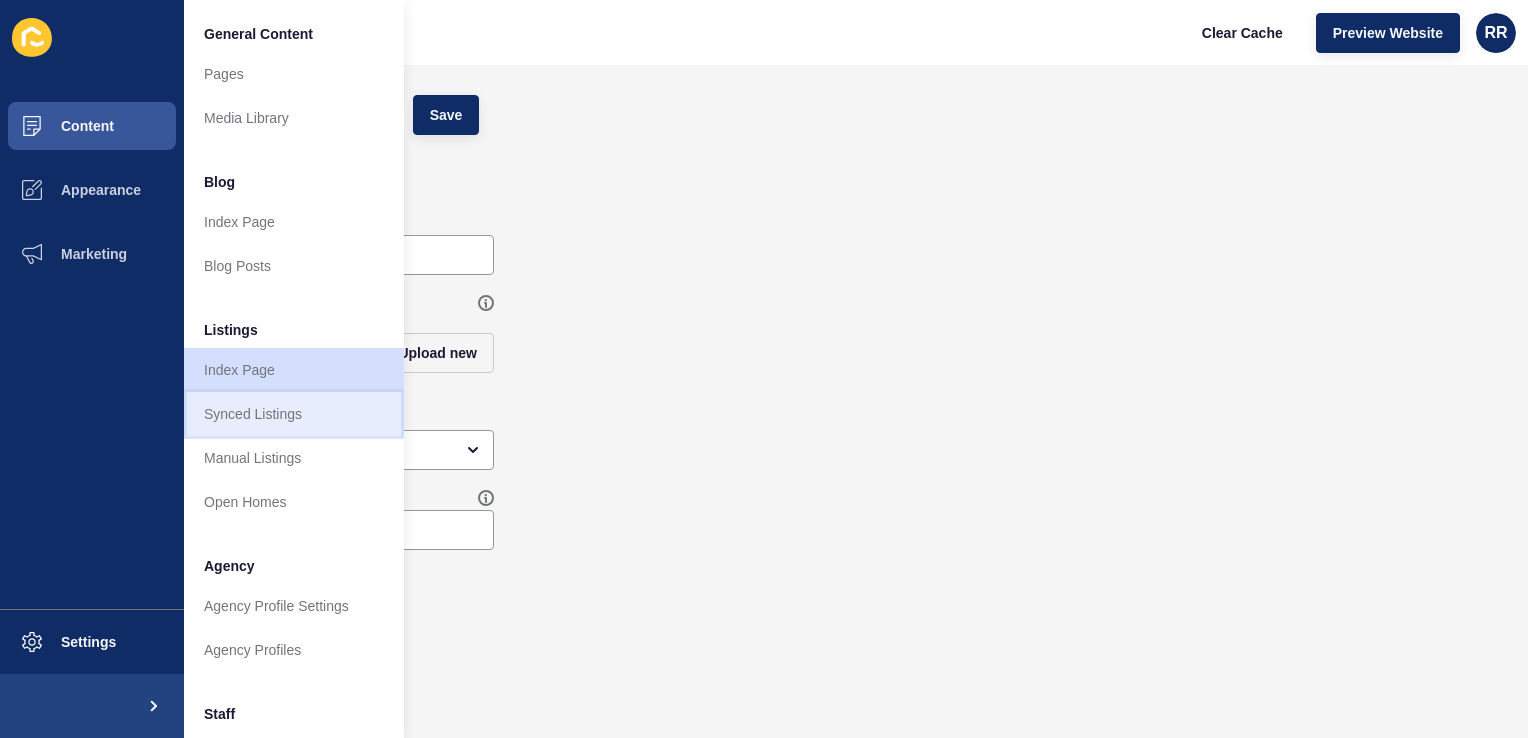 click on "Synced Listings" at bounding box center (294, 414) 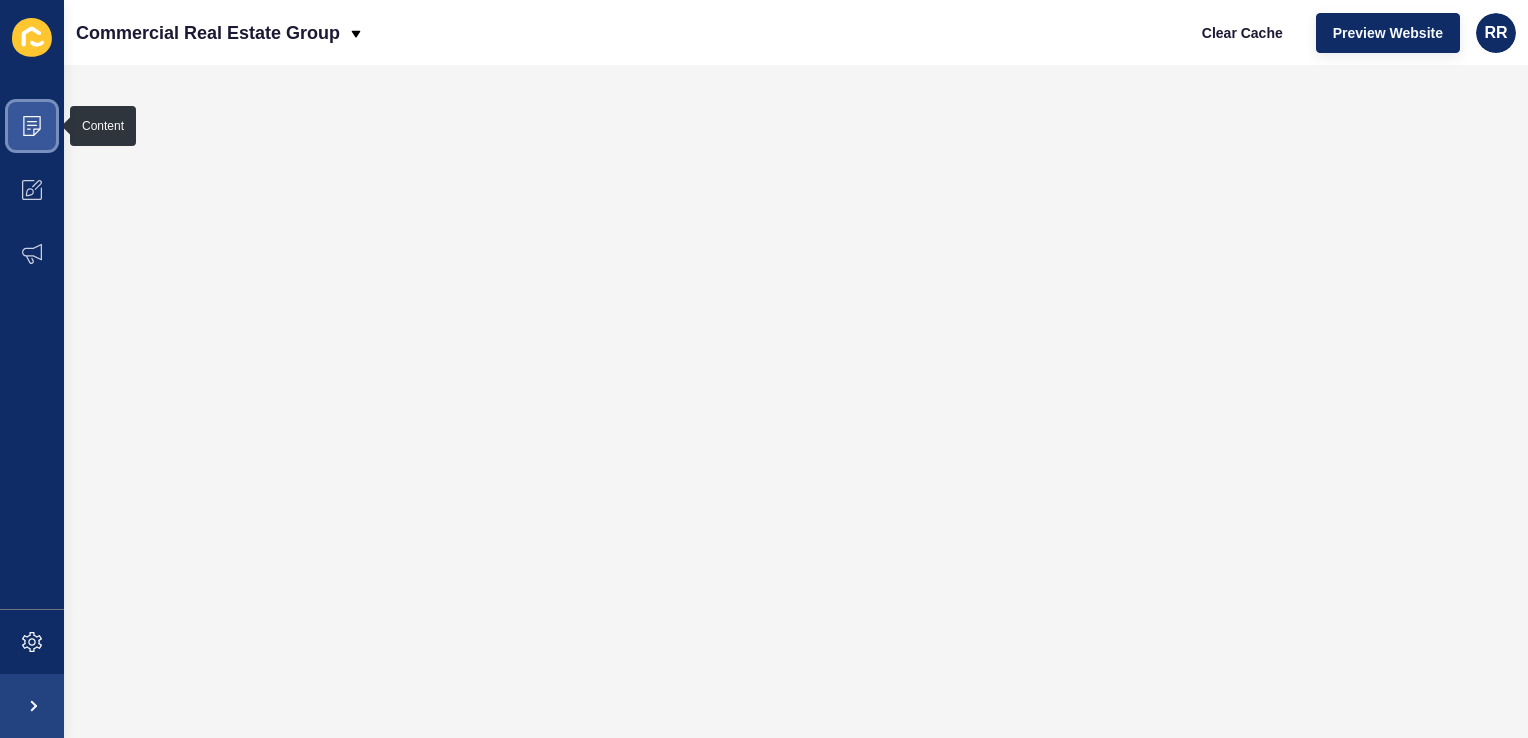 click at bounding box center [32, 126] 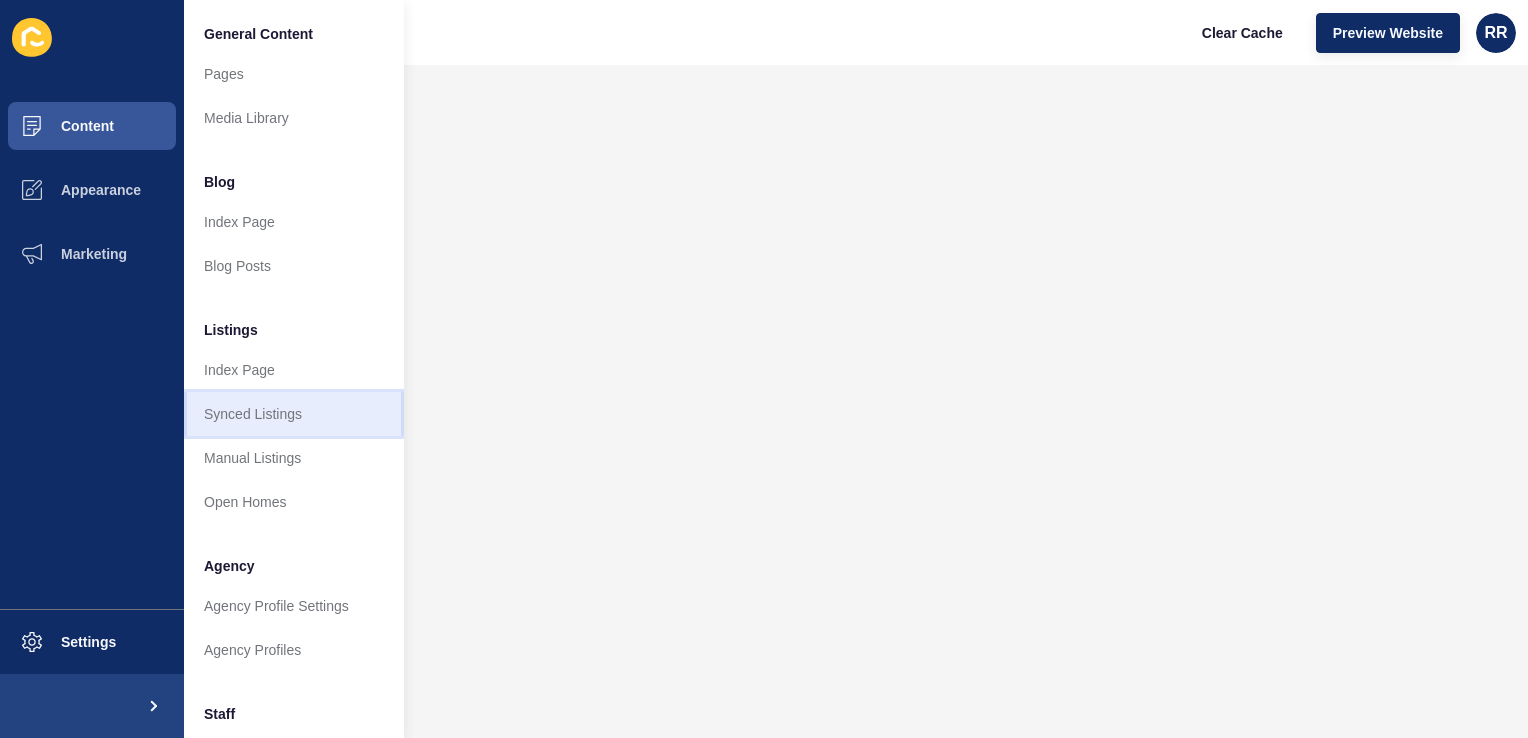 click on "Synced Listings" at bounding box center [294, 414] 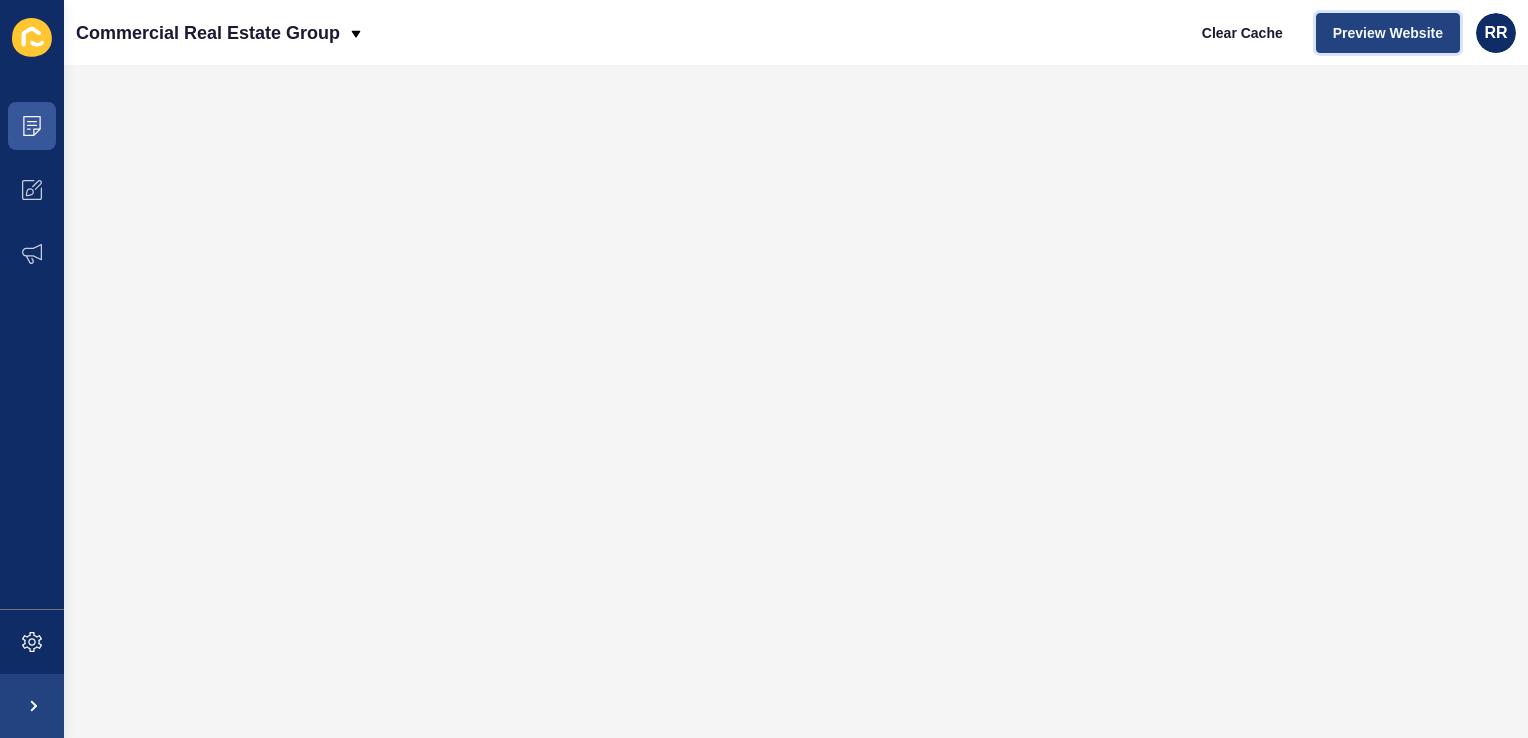 click on "Preview Website" at bounding box center (1388, 33) 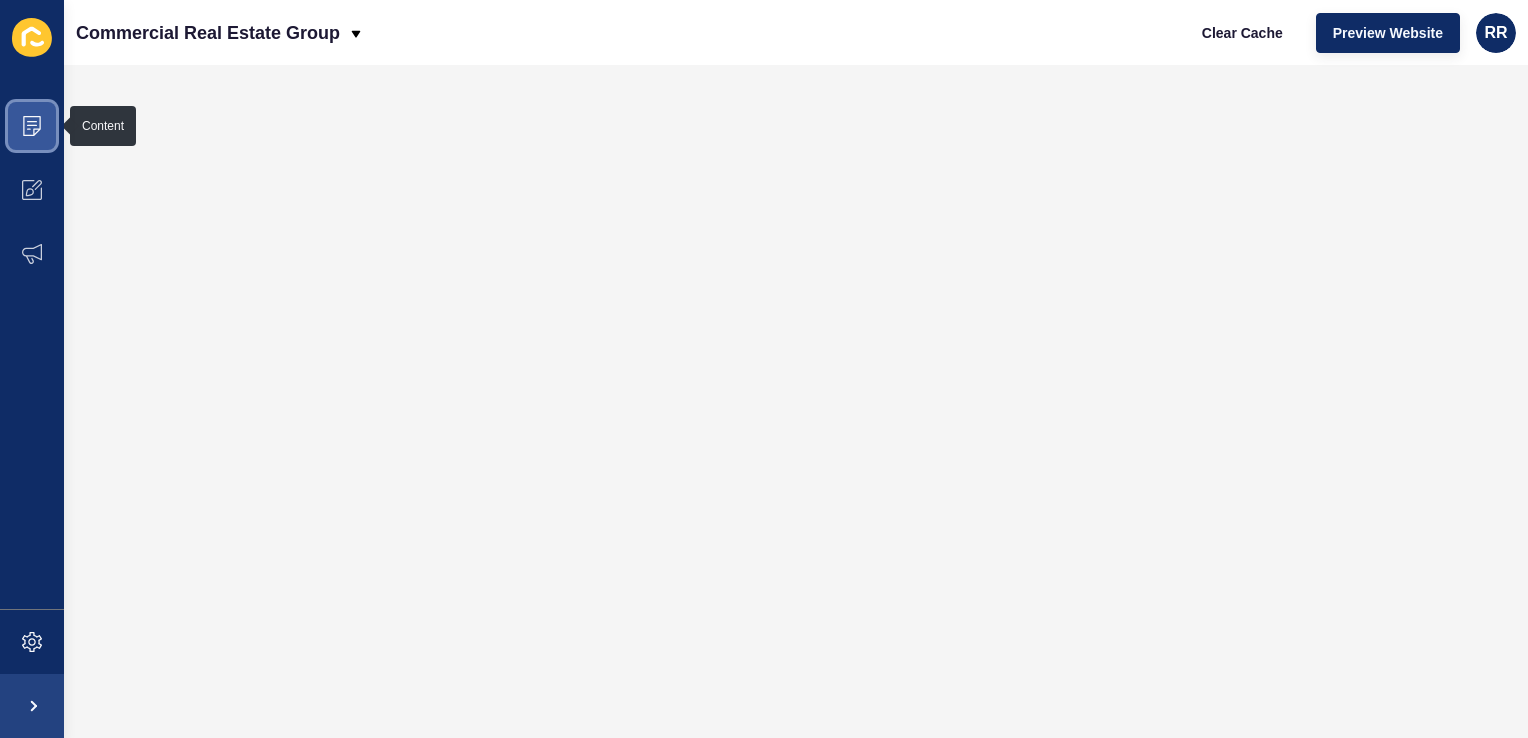 click at bounding box center (32, 125) 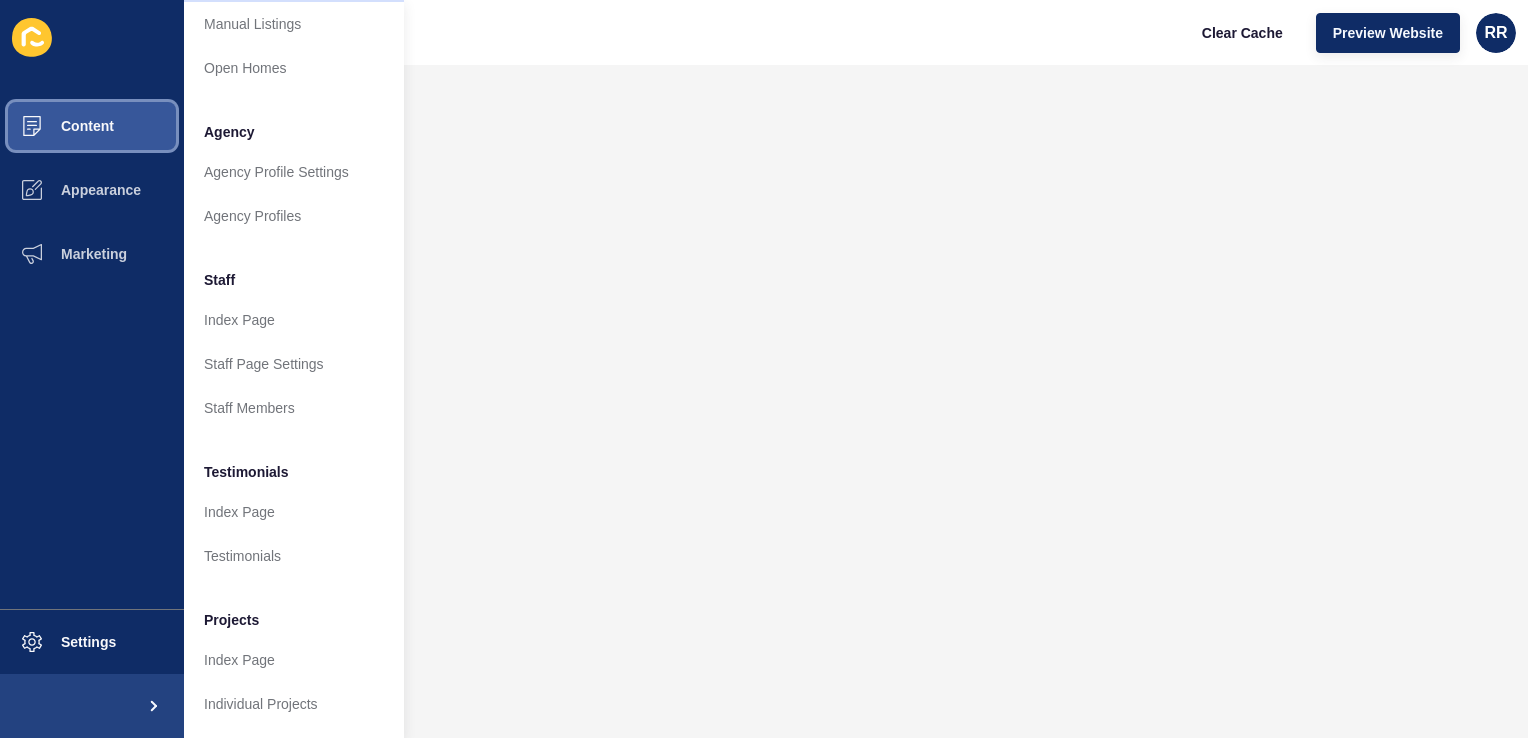 scroll, scrollTop: 448, scrollLeft: 0, axis: vertical 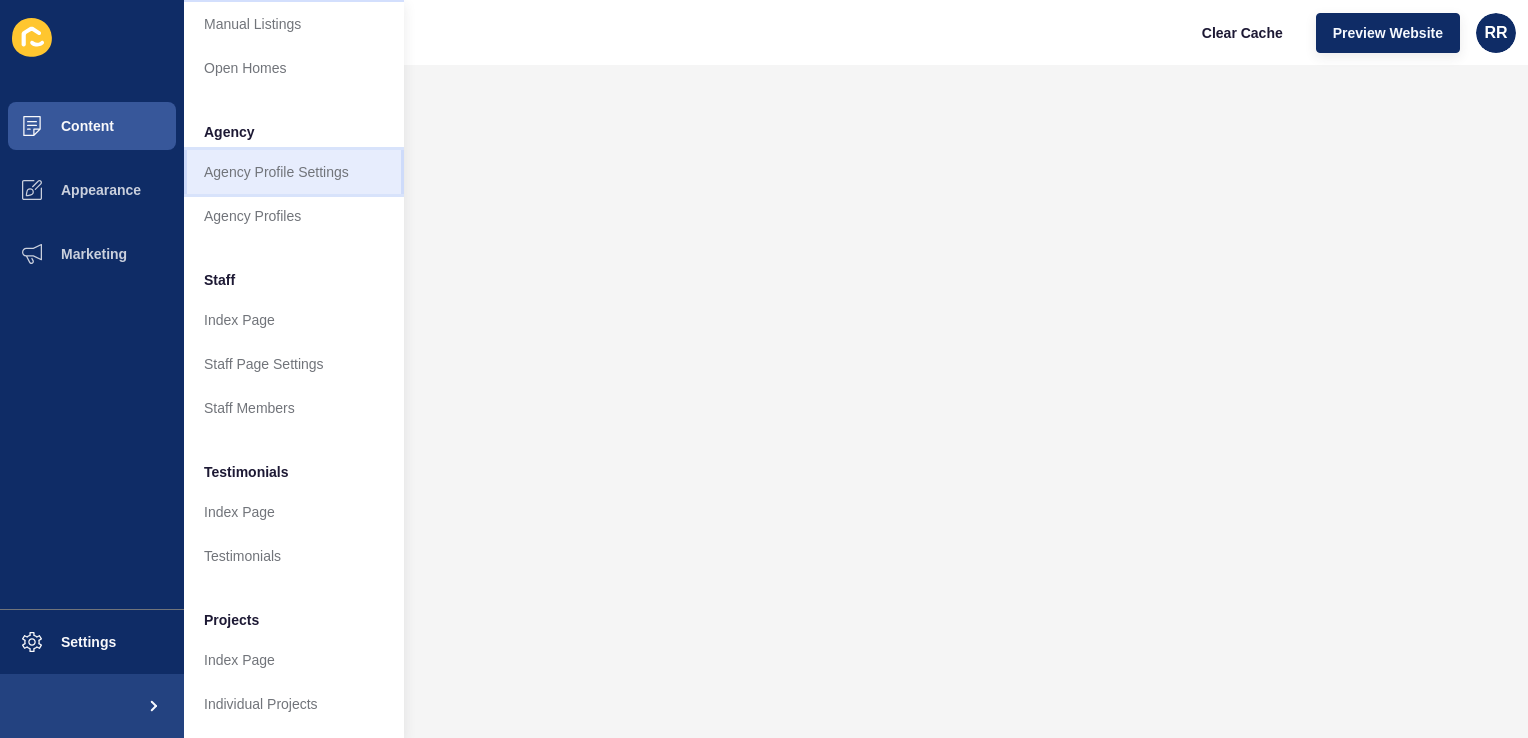 click on "Agency Profile Settings" at bounding box center (294, 172) 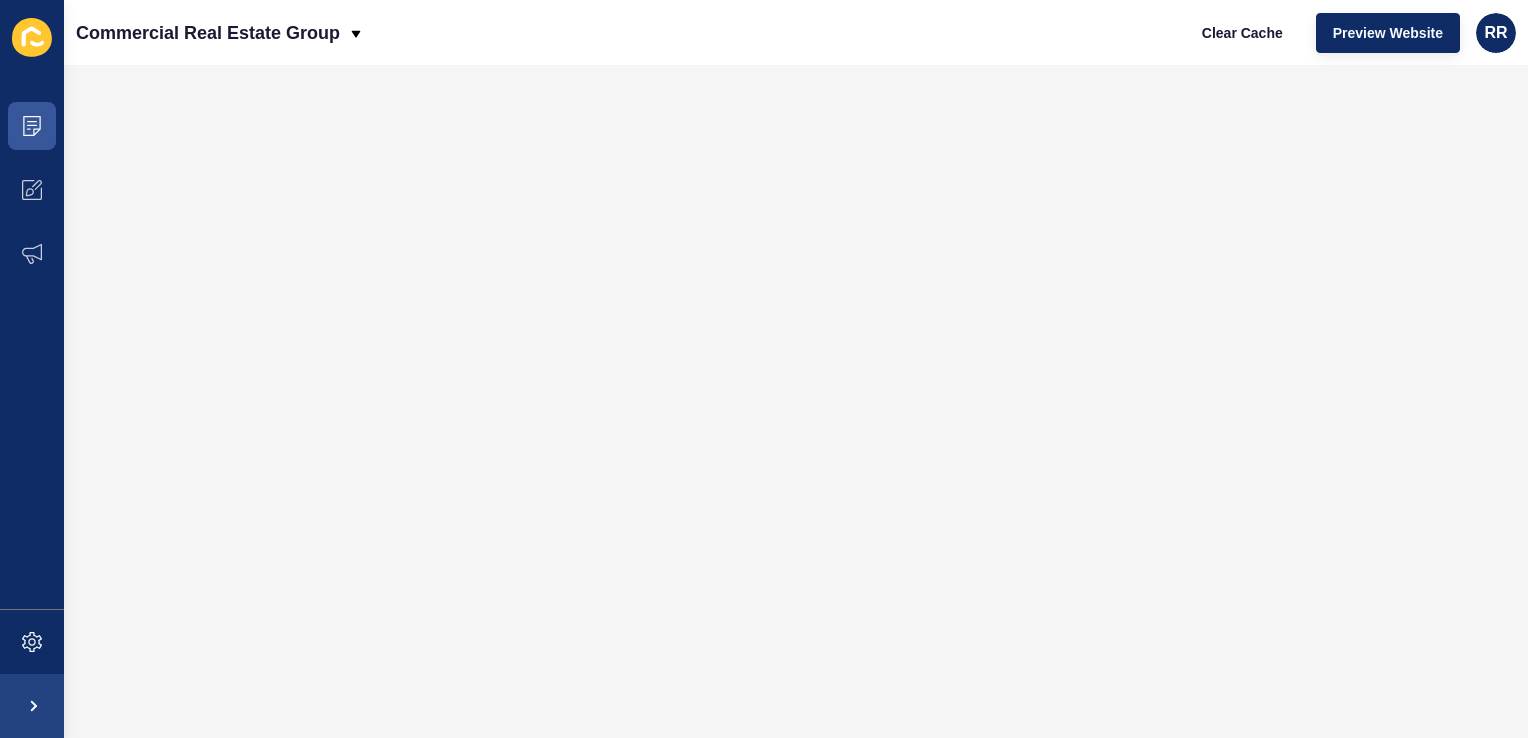 scroll, scrollTop: 0, scrollLeft: 0, axis: both 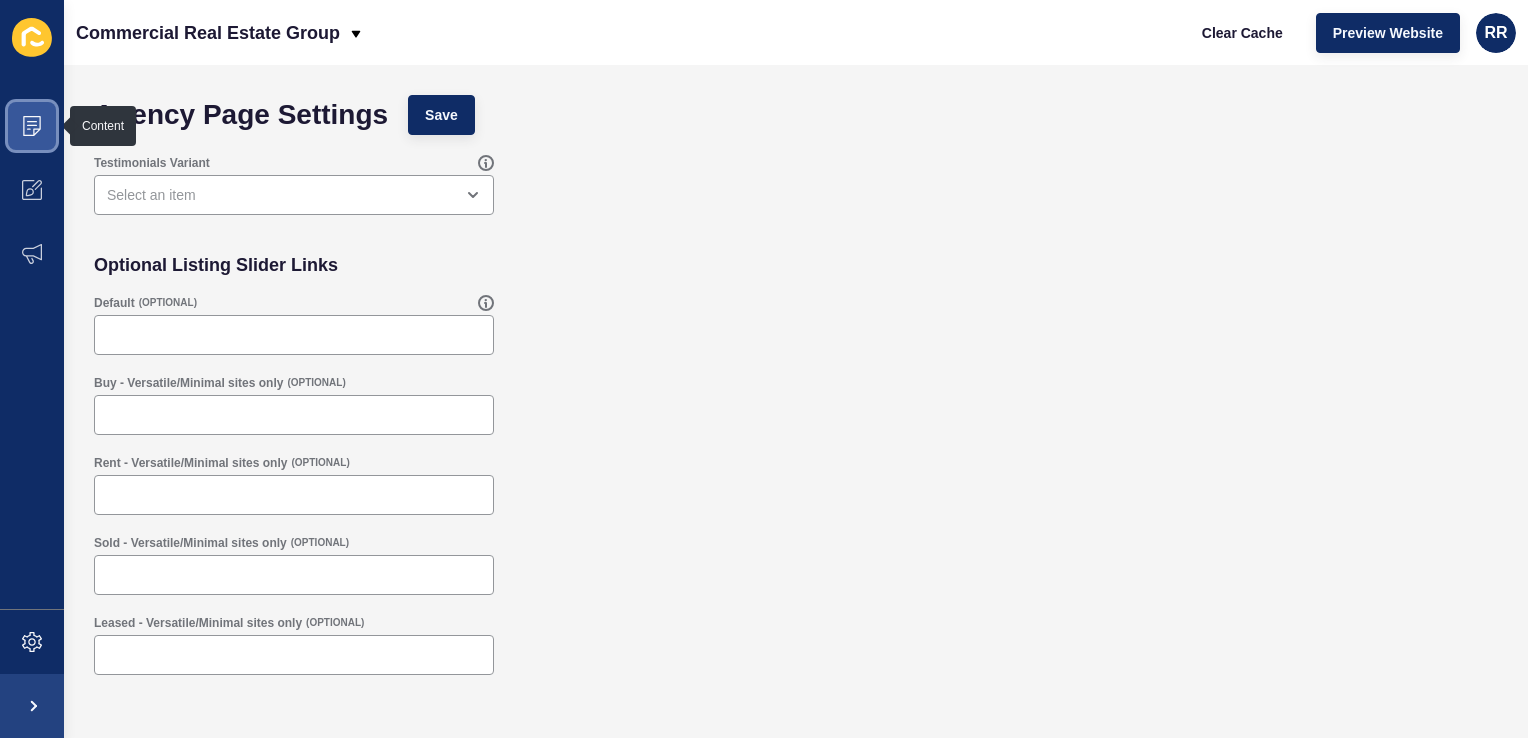 click at bounding box center [32, 126] 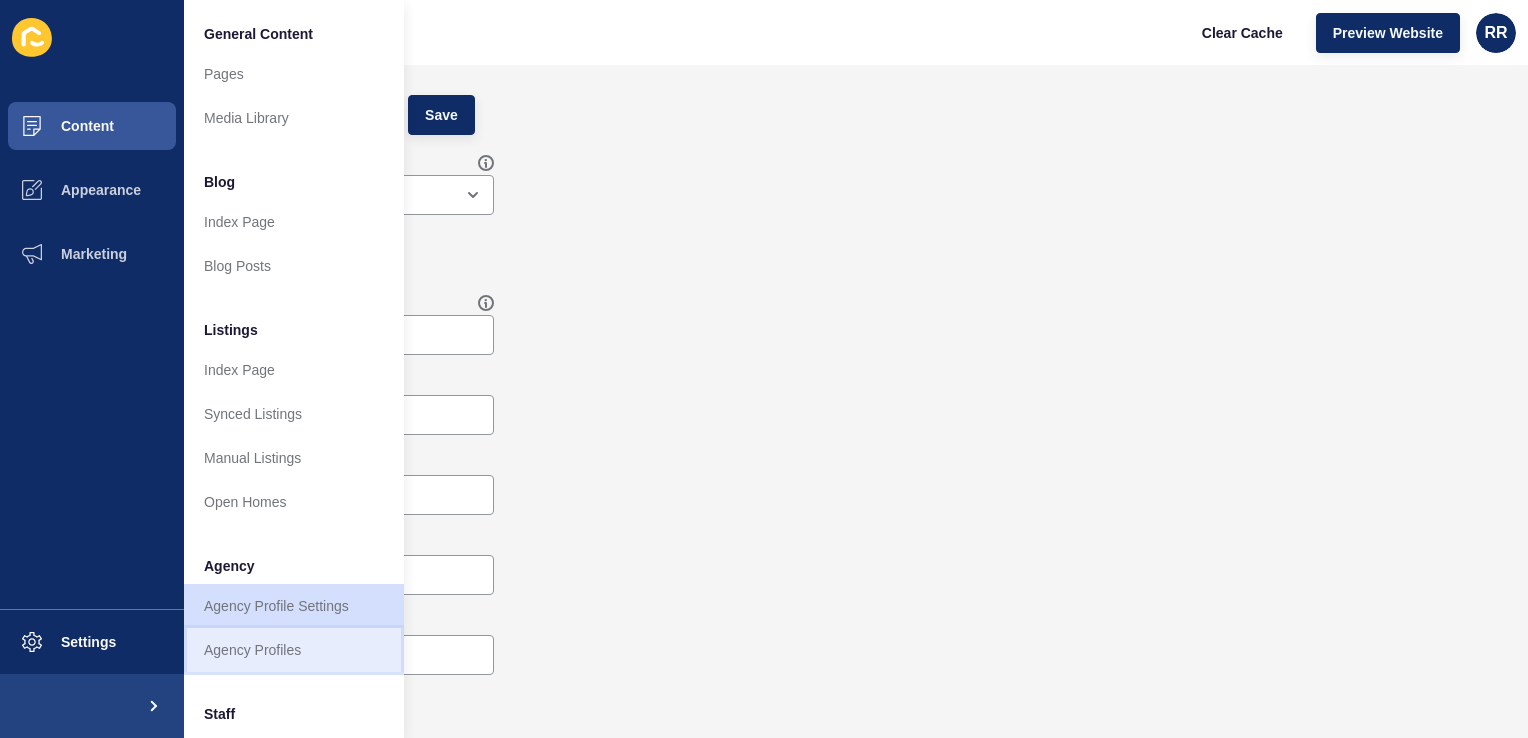 click on "Agency Profiles" at bounding box center [294, 650] 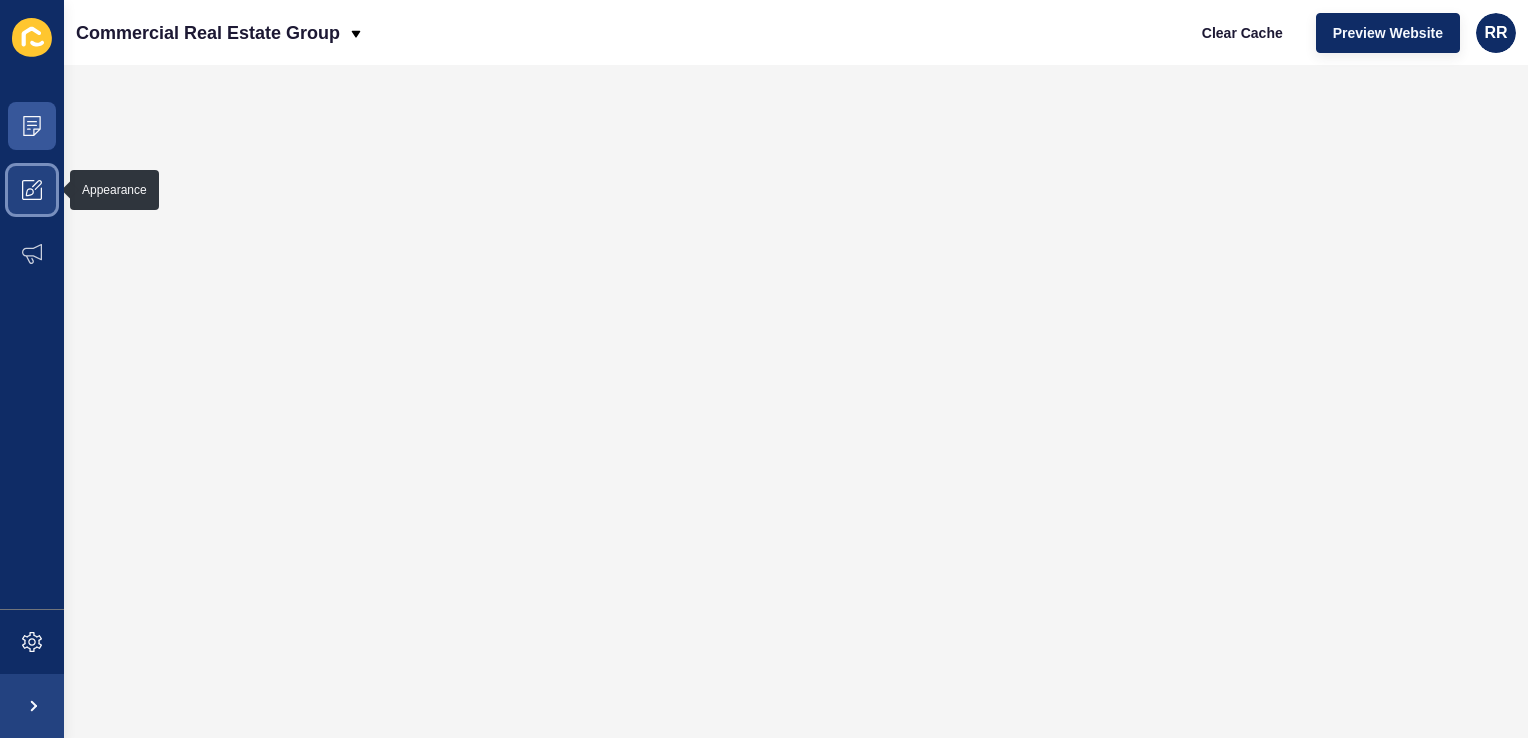 click at bounding box center [32, 190] 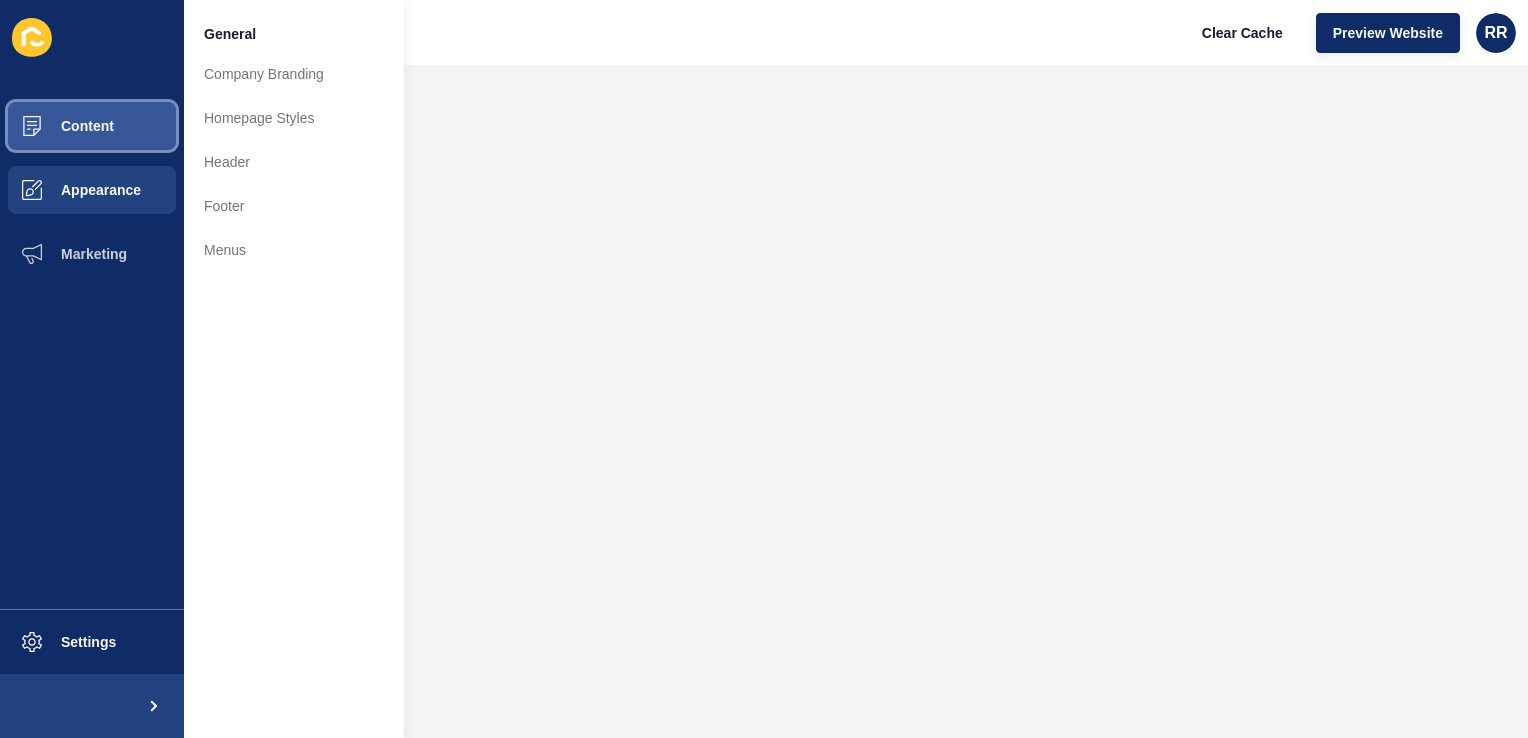 click on "Content" at bounding box center (55, 126) 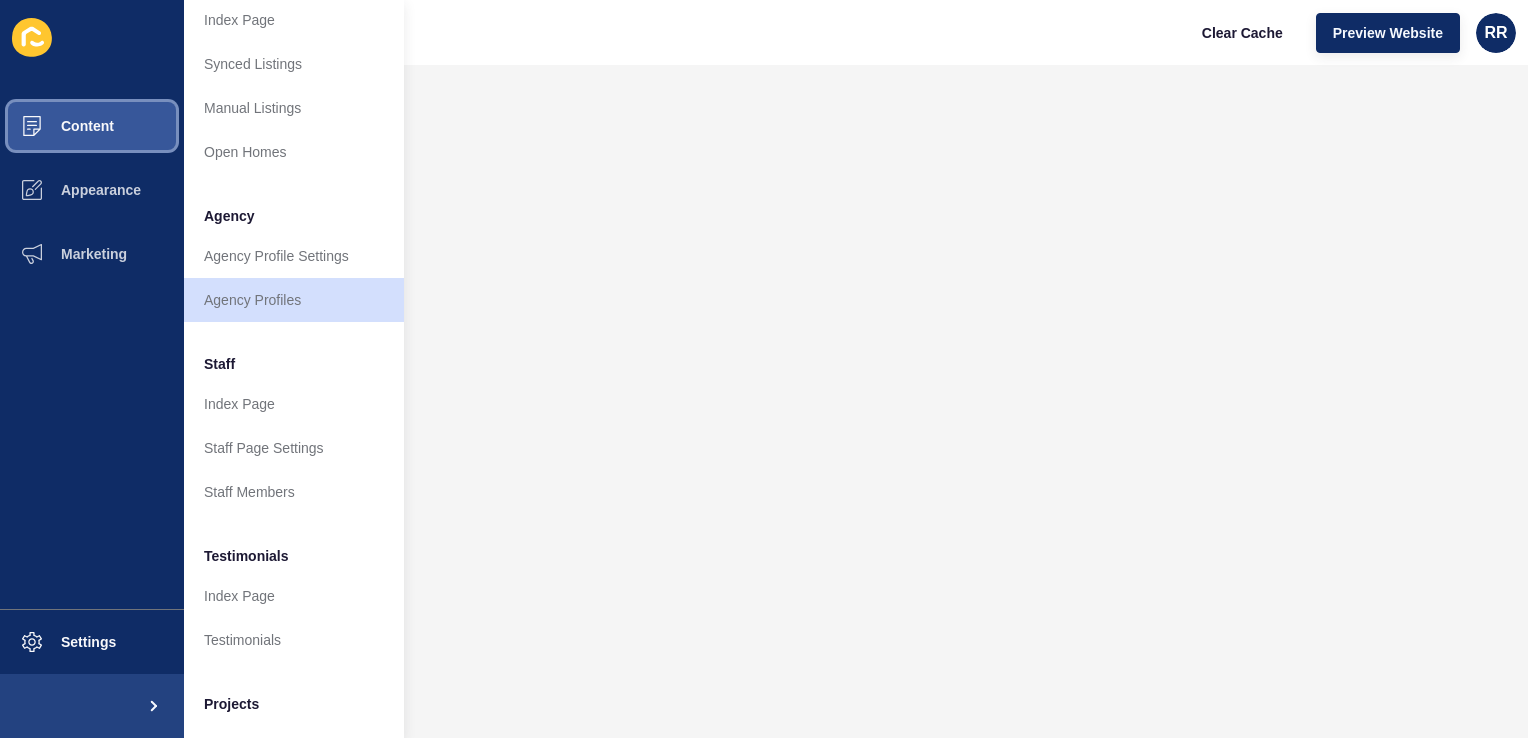 scroll, scrollTop: 448, scrollLeft: 0, axis: vertical 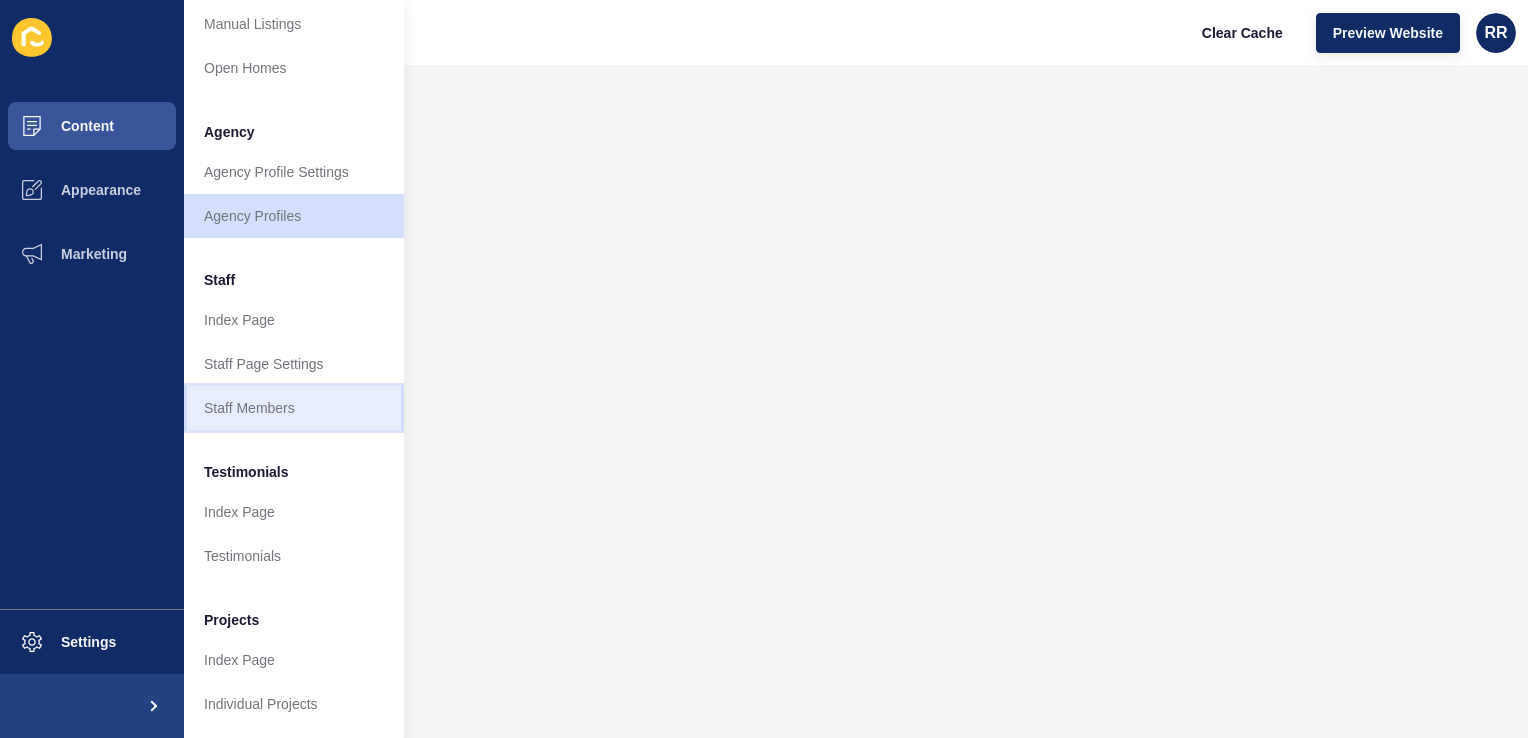 click on "Staff Members" at bounding box center (294, 408) 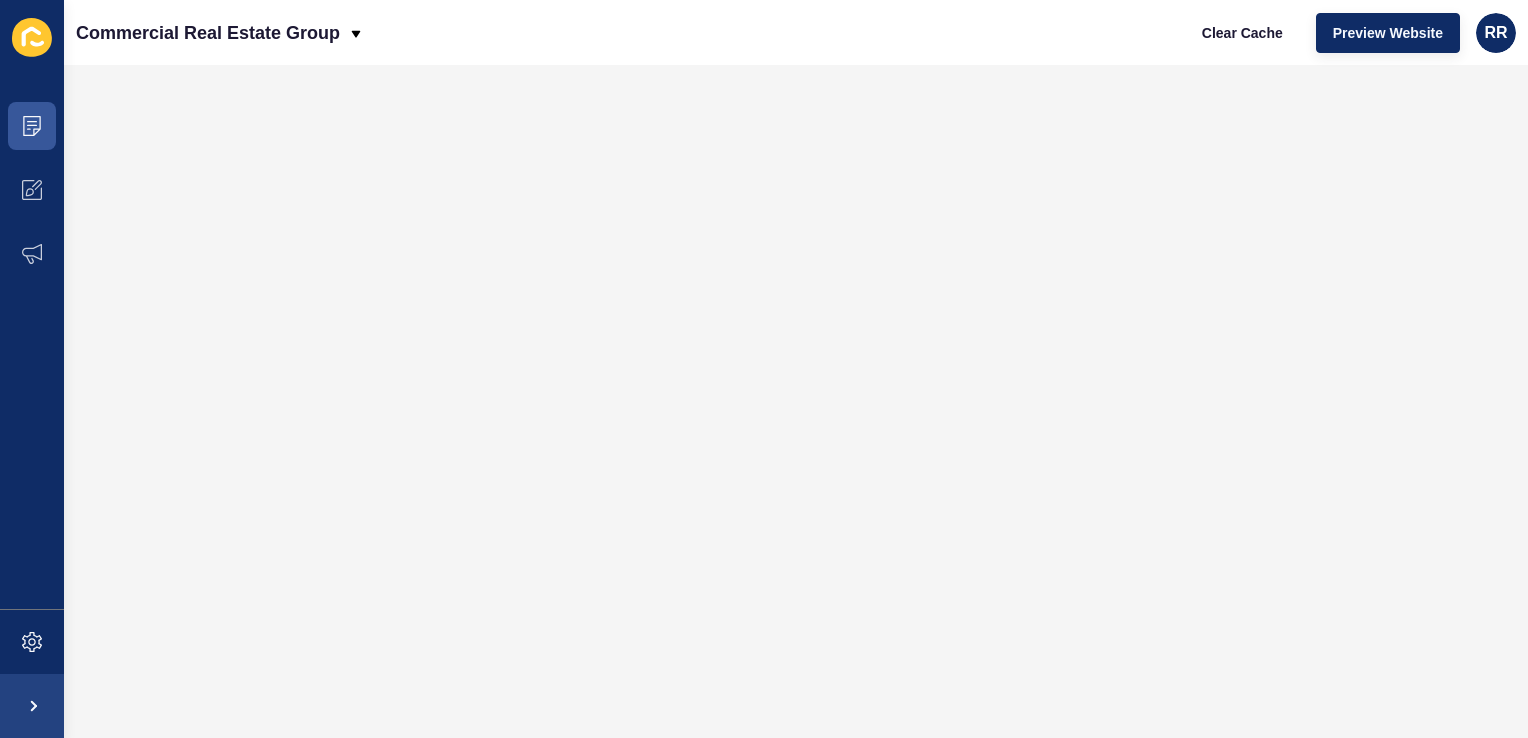 scroll, scrollTop: 0, scrollLeft: 0, axis: both 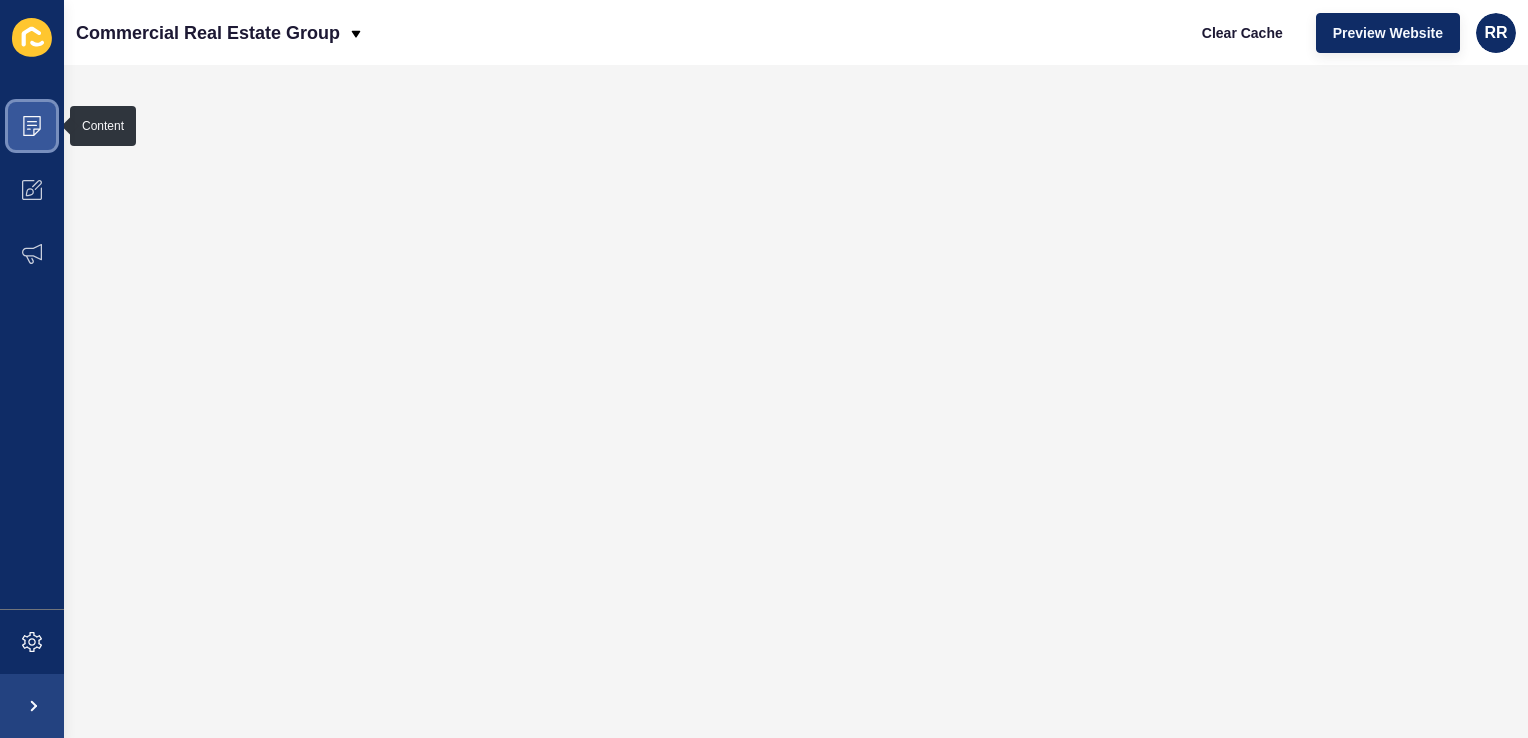 click at bounding box center [32, 126] 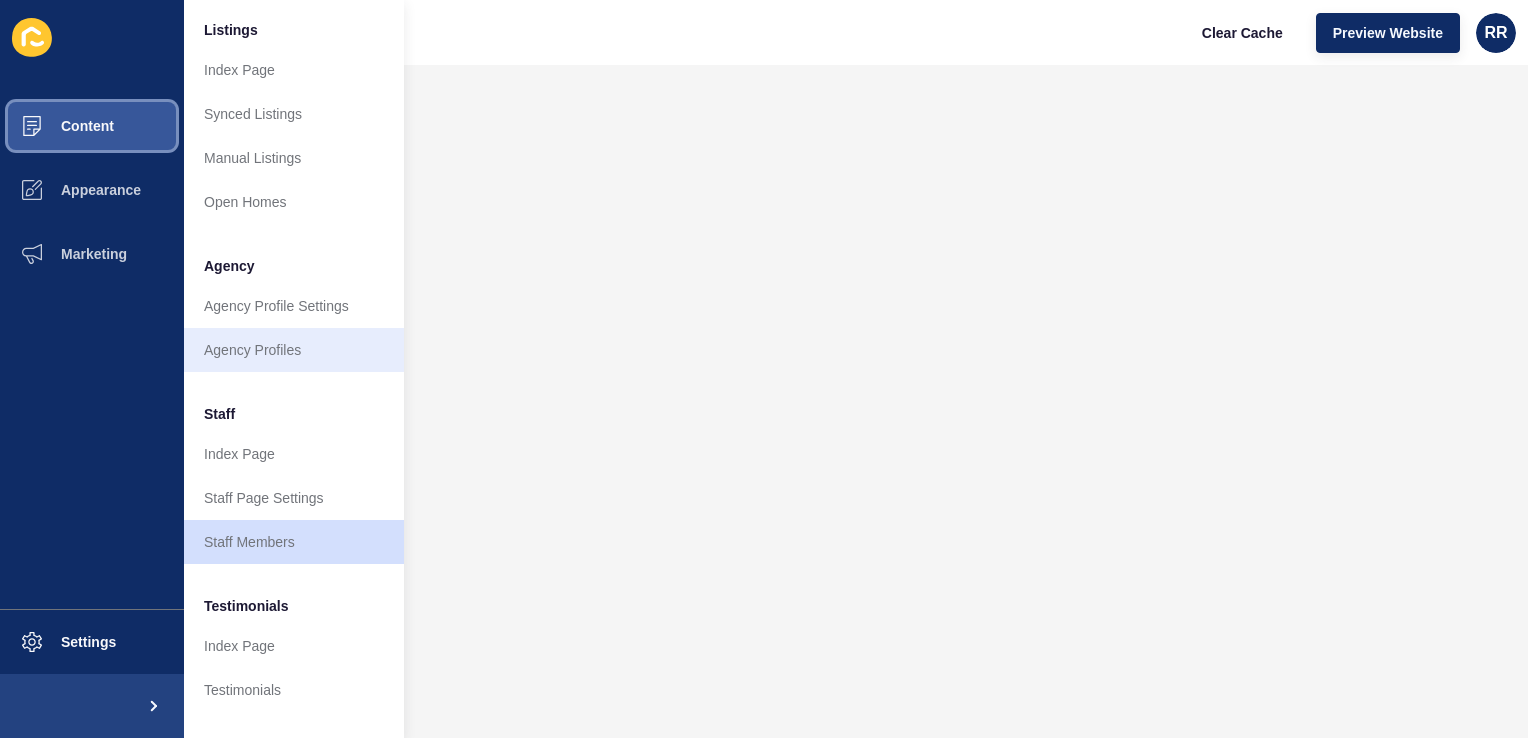 scroll, scrollTop: 0, scrollLeft: 0, axis: both 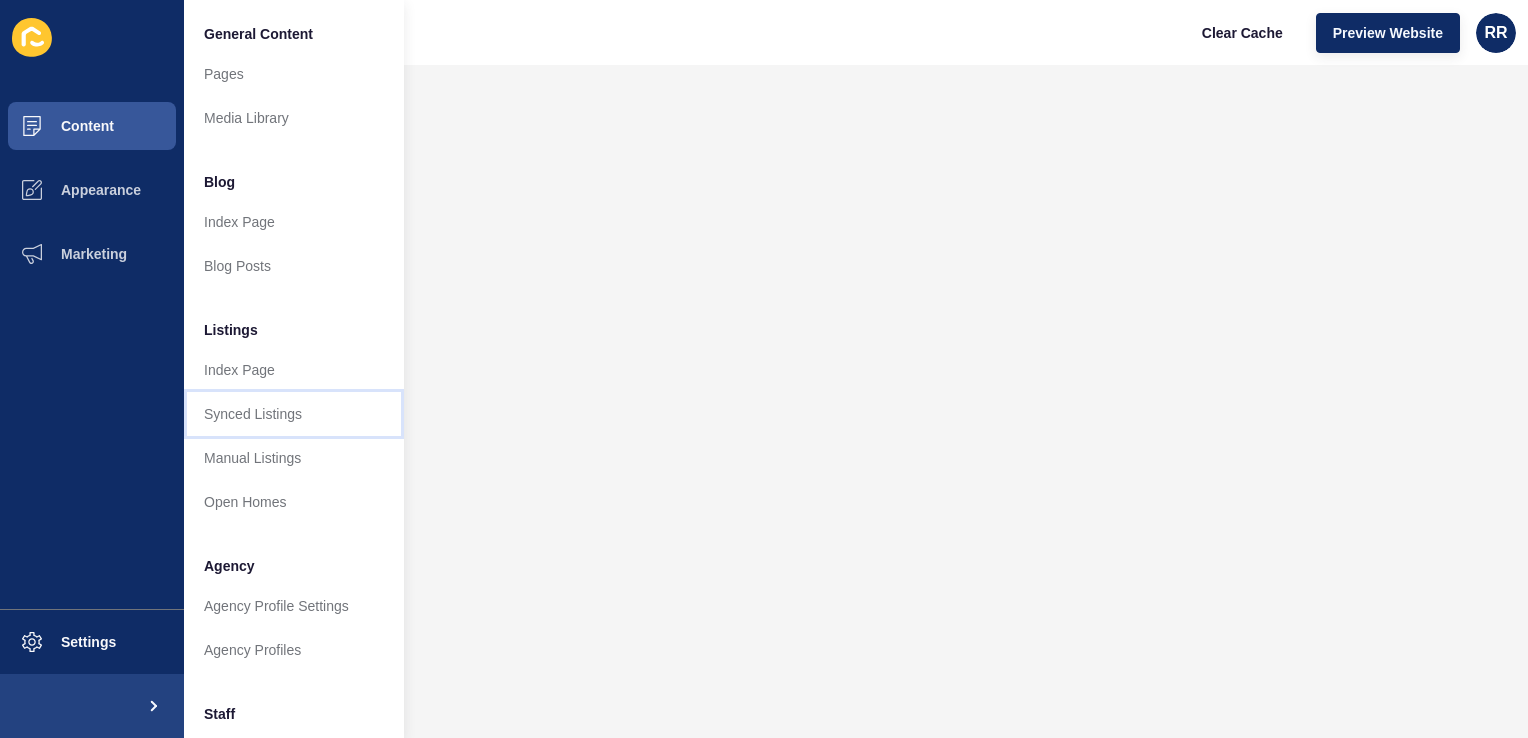 click on "Synced Listings" at bounding box center [294, 414] 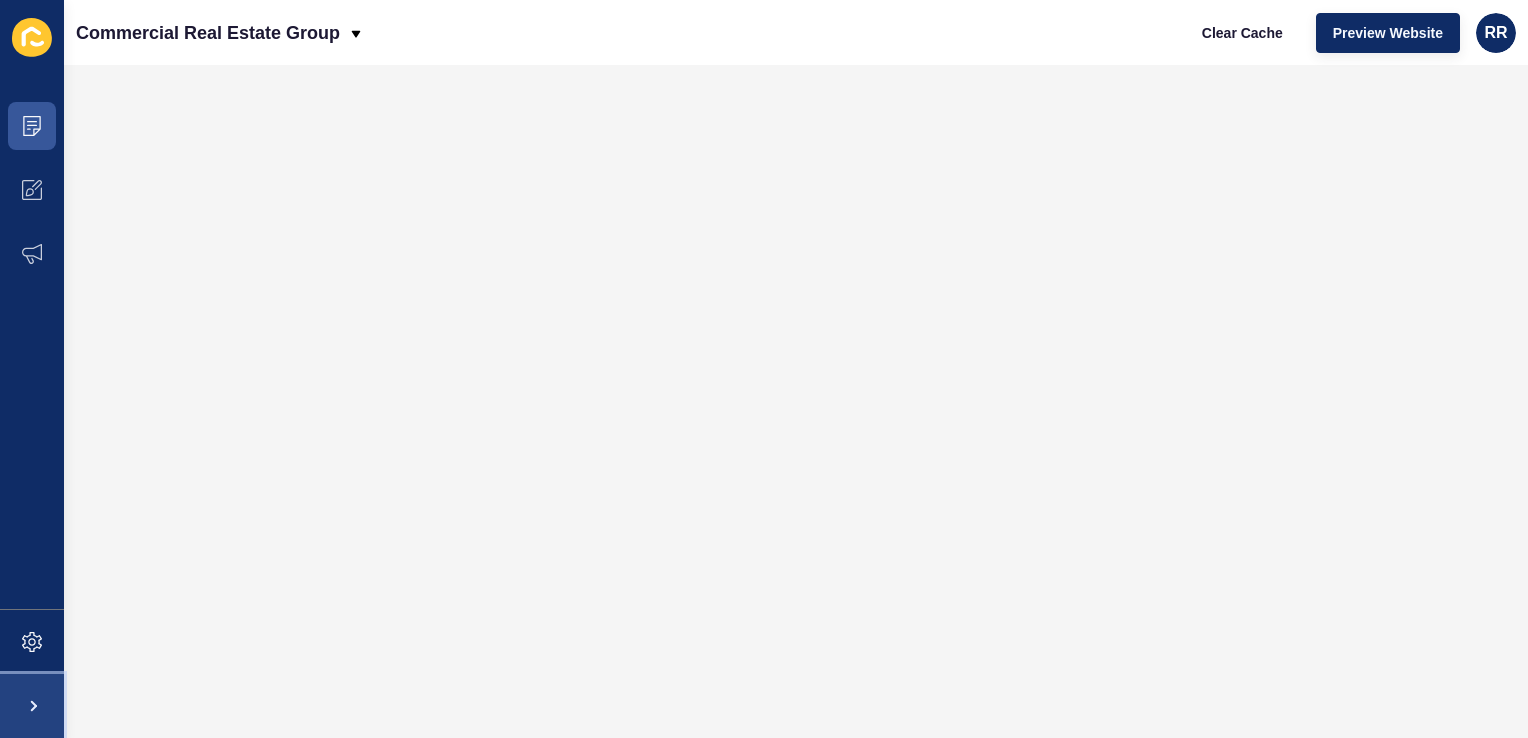 click at bounding box center (32, 706) 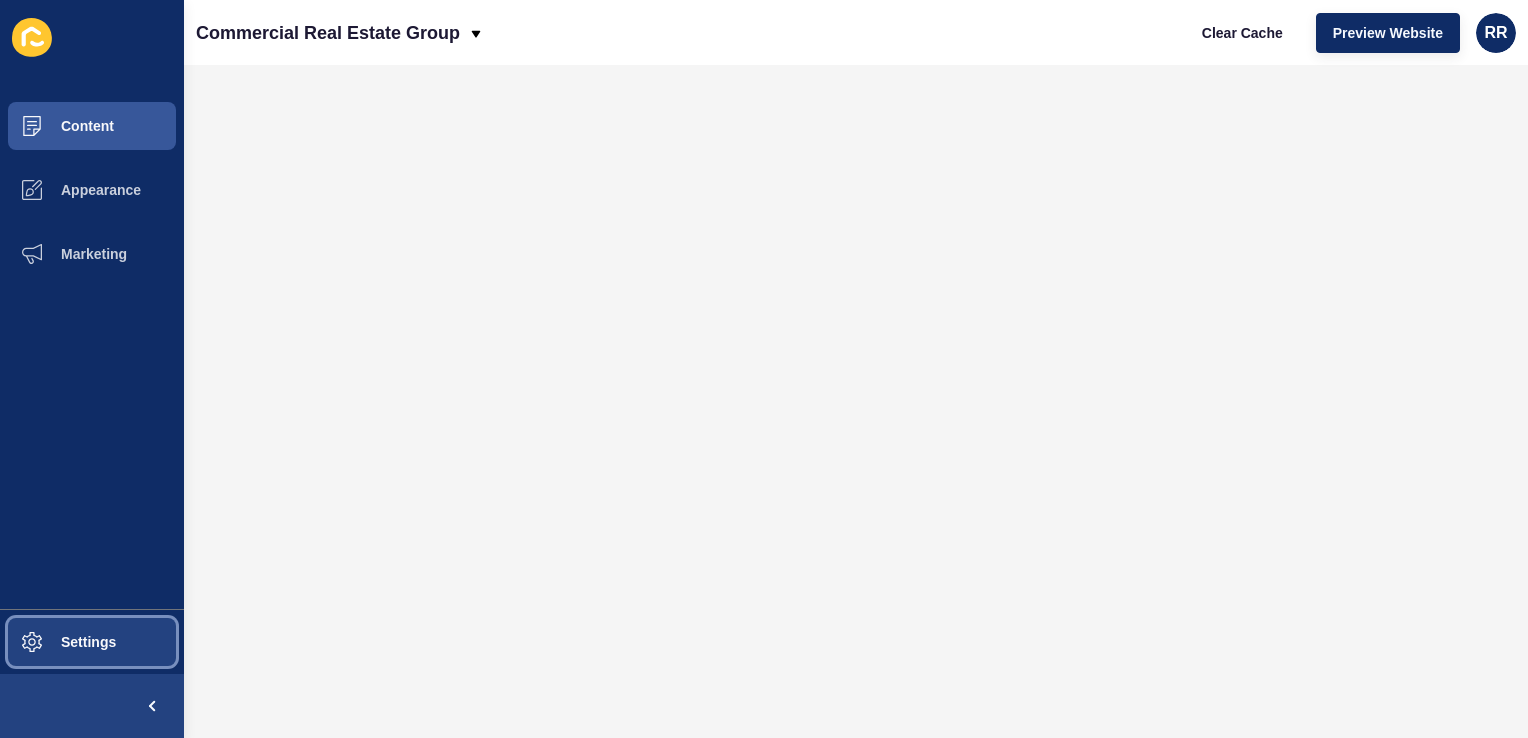 click on "Settings" at bounding box center [56, 642] 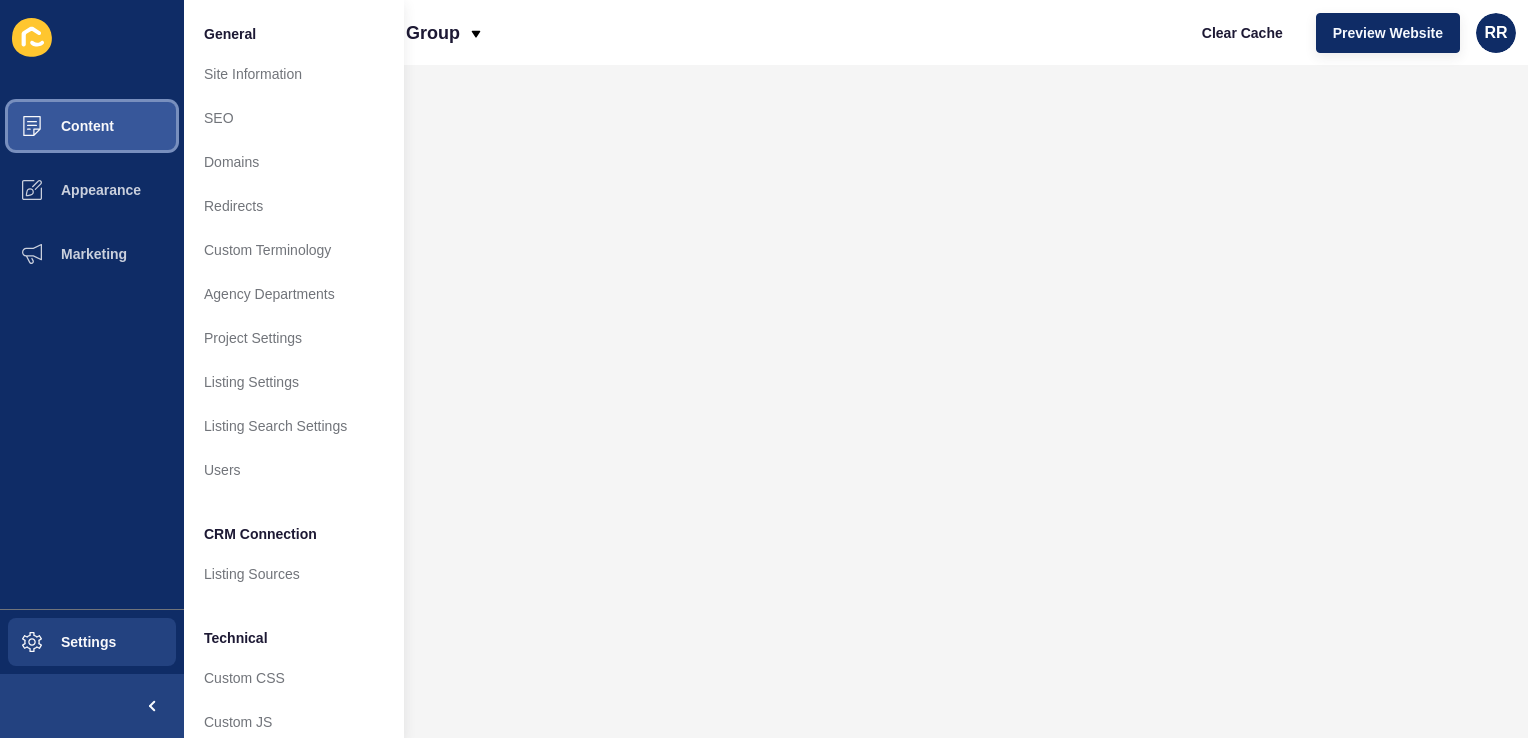 click on "Content" at bounding box center [55, 126] 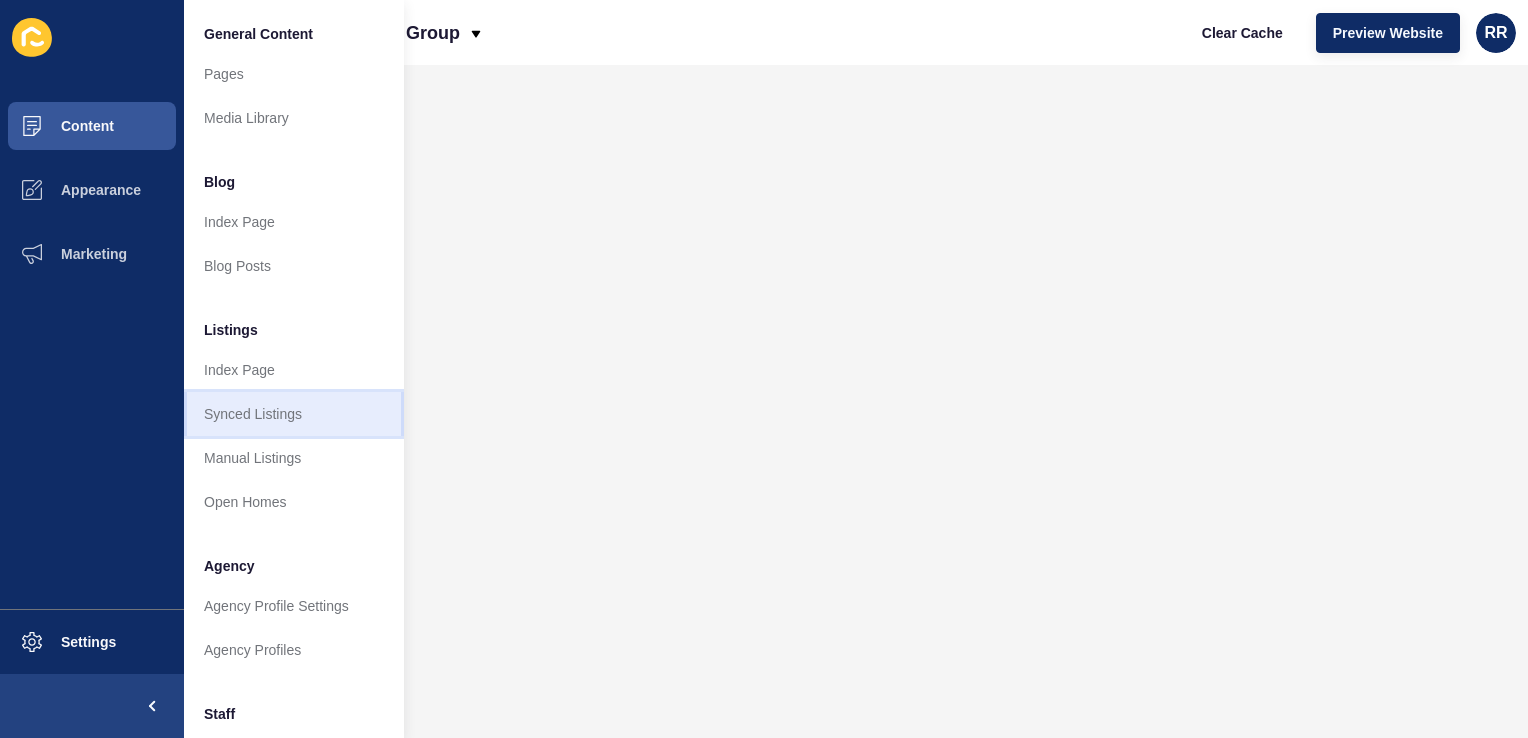 click on "Synced Listings" at bounding box center (294, 414) 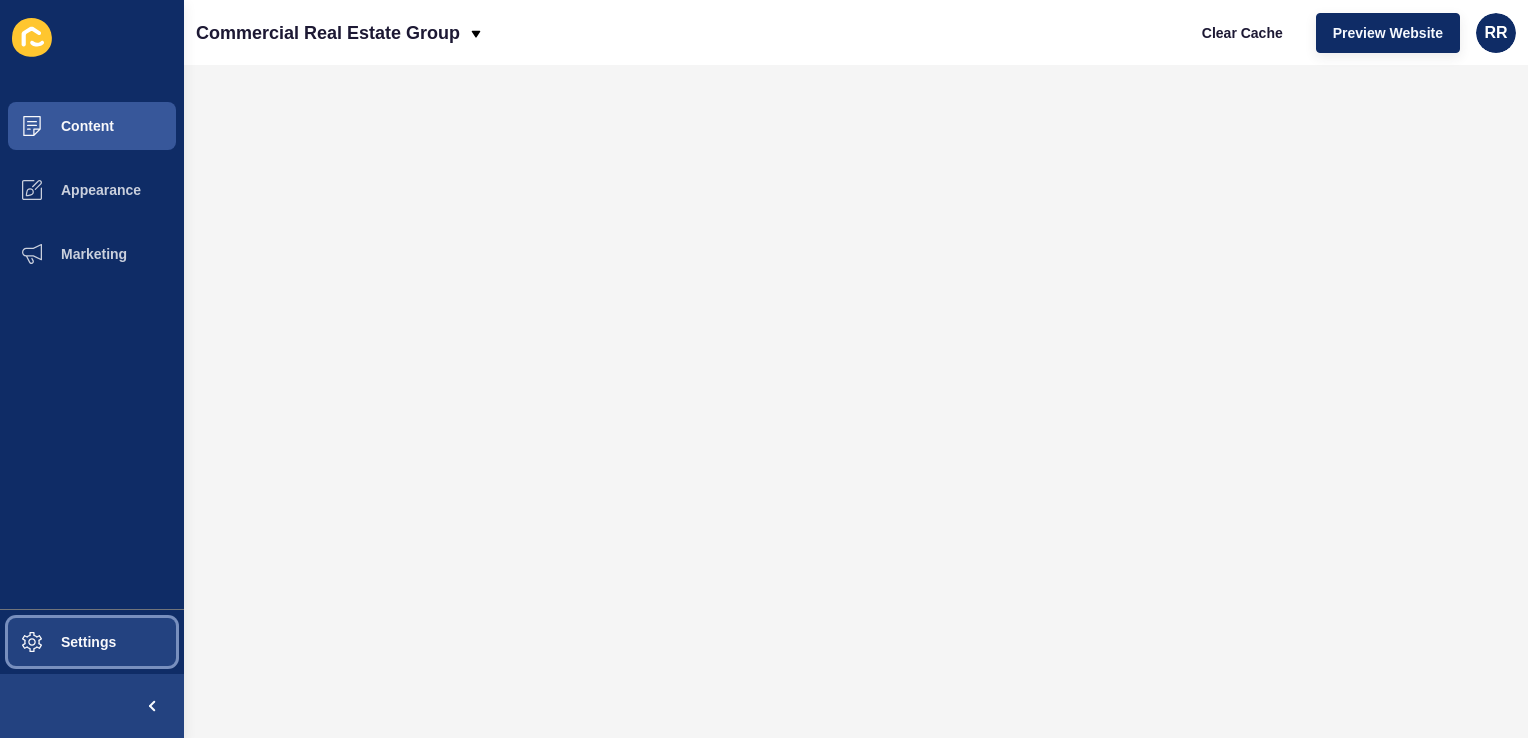 click on "Settings" at bounding box center (56, 642) 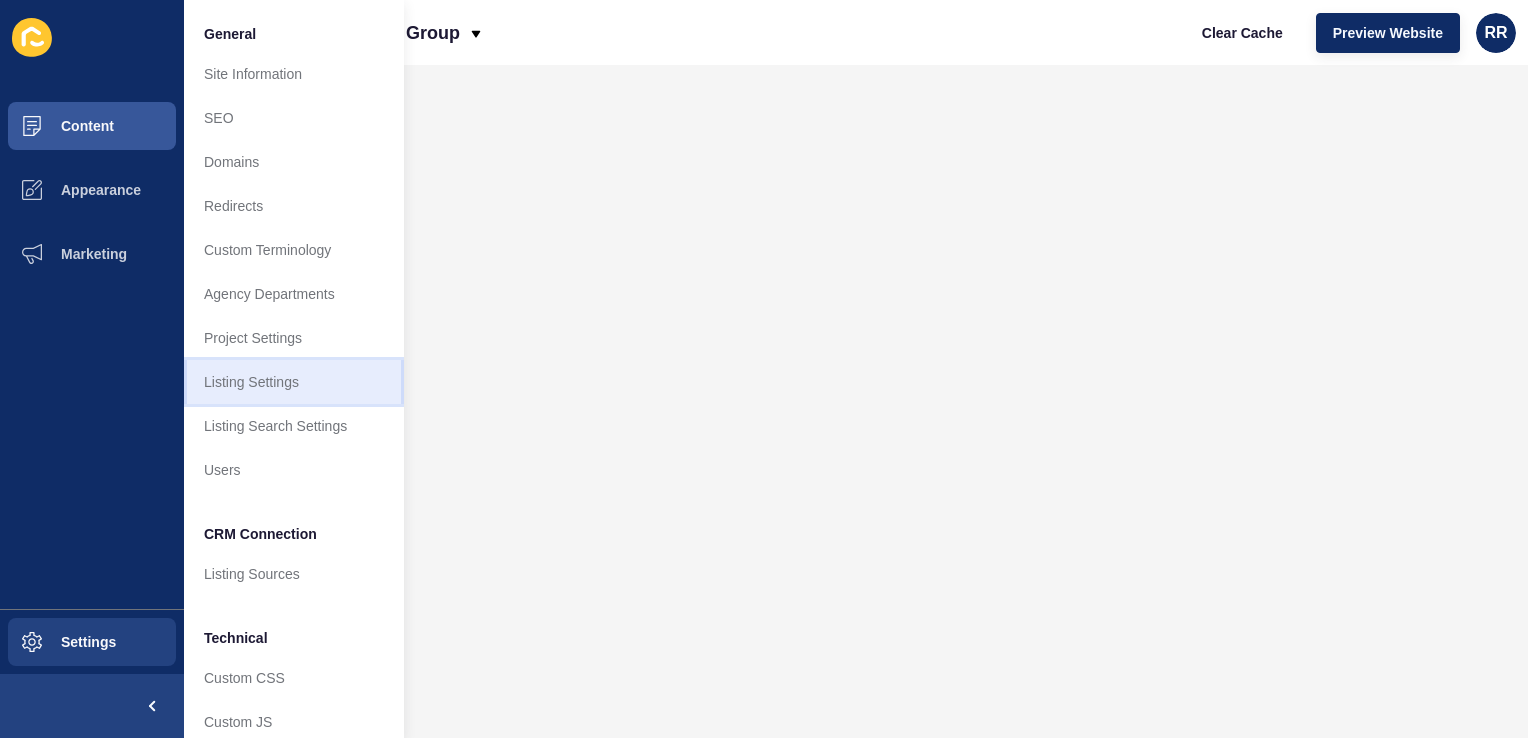 click on "Listing Settings" at bounding box center [294, 382] 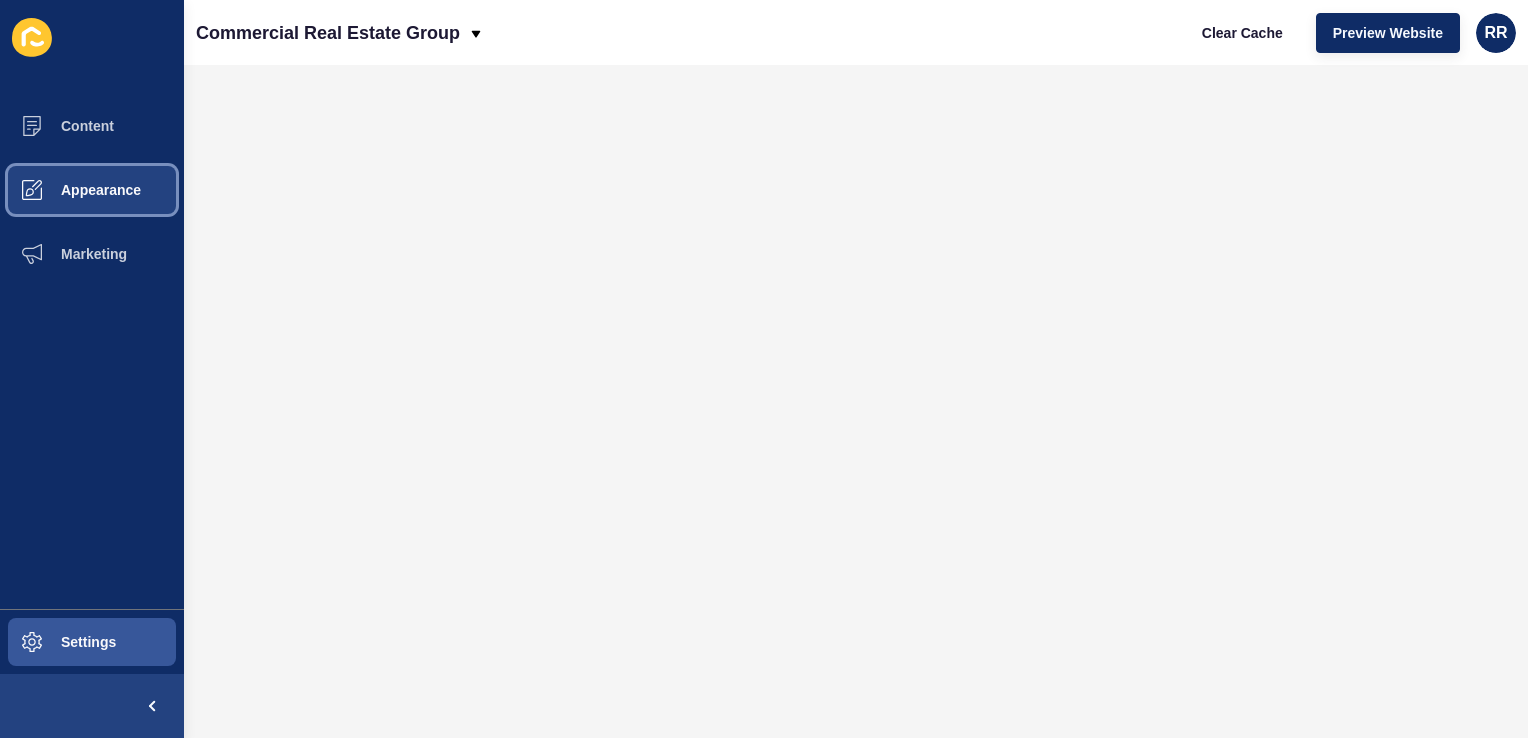 click on "Appearance" at bounding box center [69, 190] 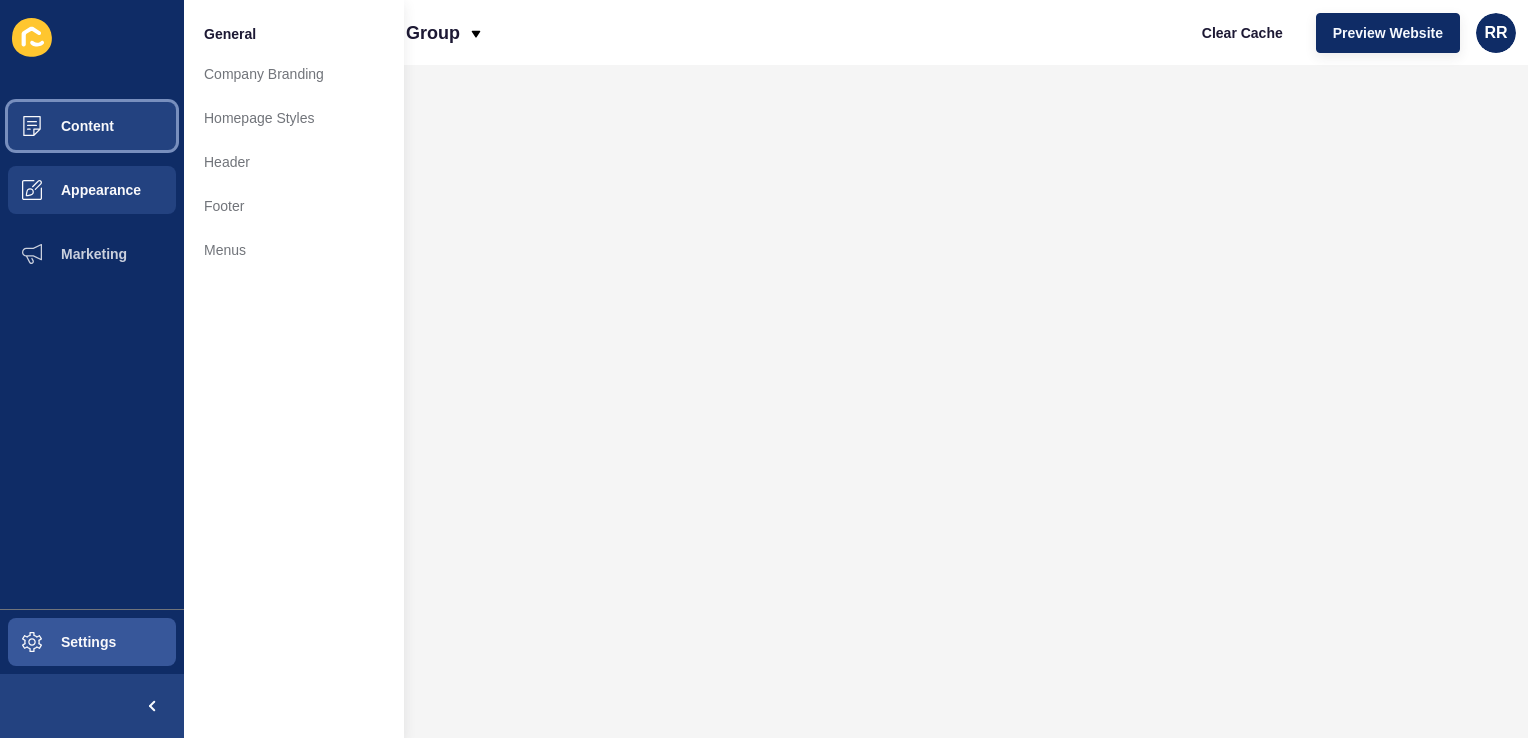 click on "Content" at bounding box center [55, 126] 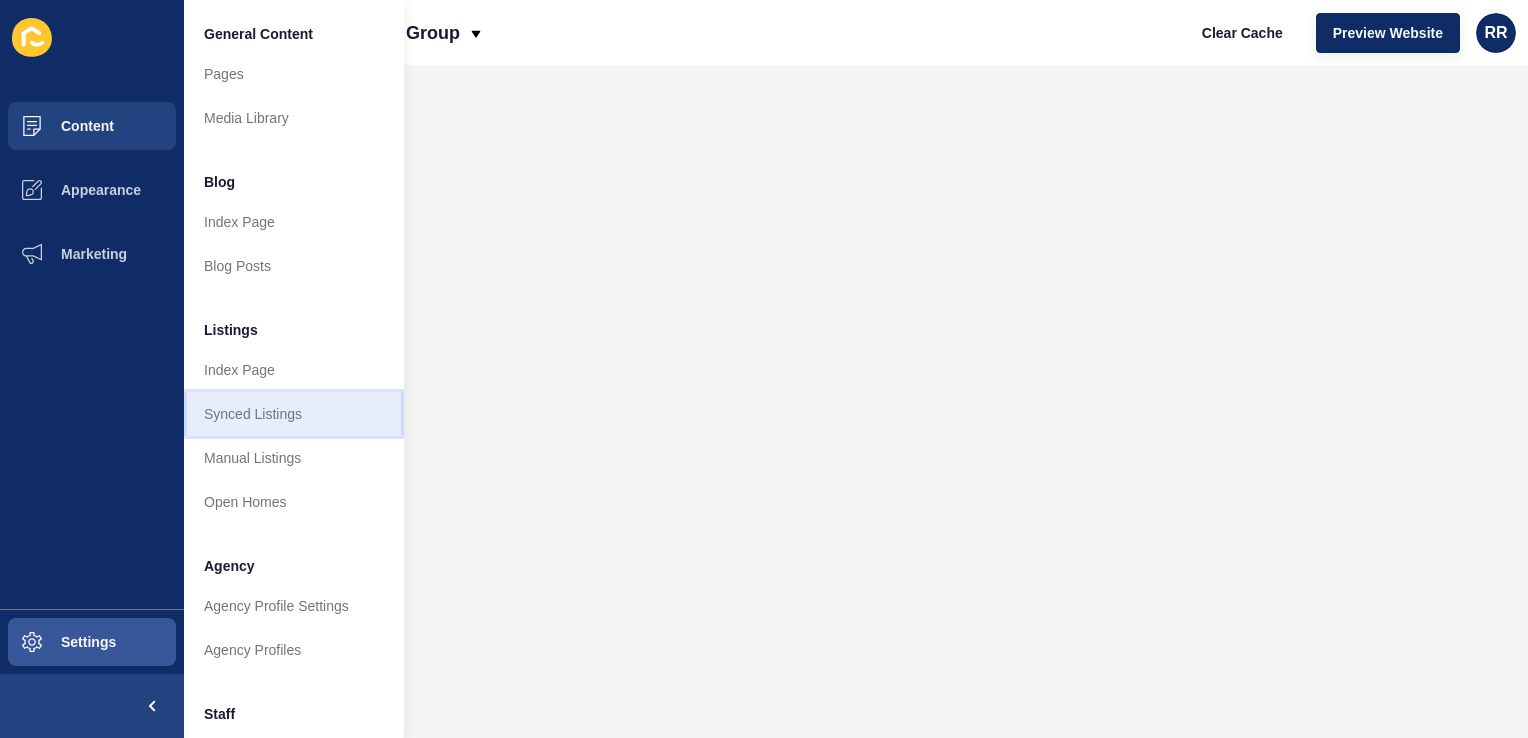 click on "Synced Listings" at bounding box center [294, 414] 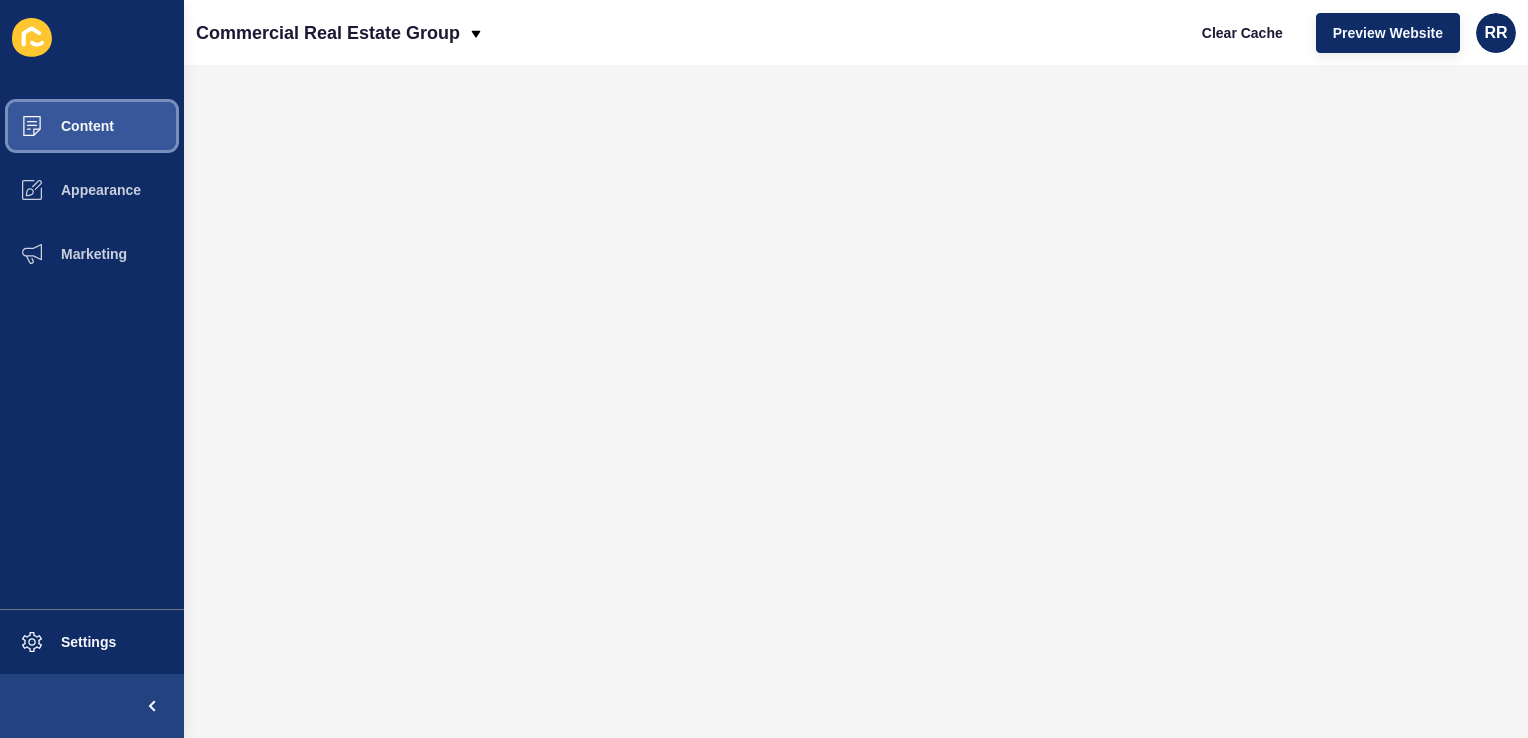 click on "Content" at bounding box center [55, 126] 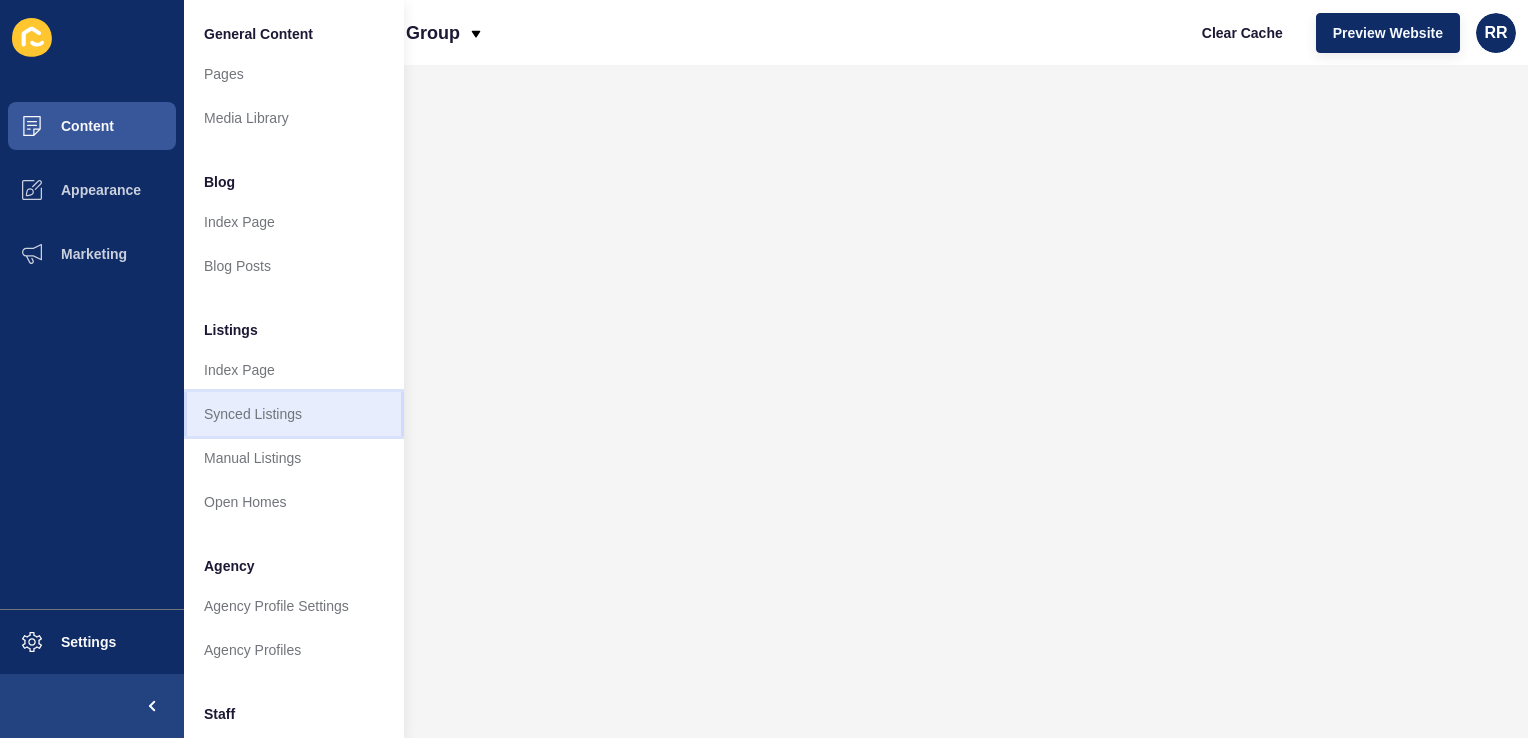 click on "Synced Listings" at bounding box center (294, 414) 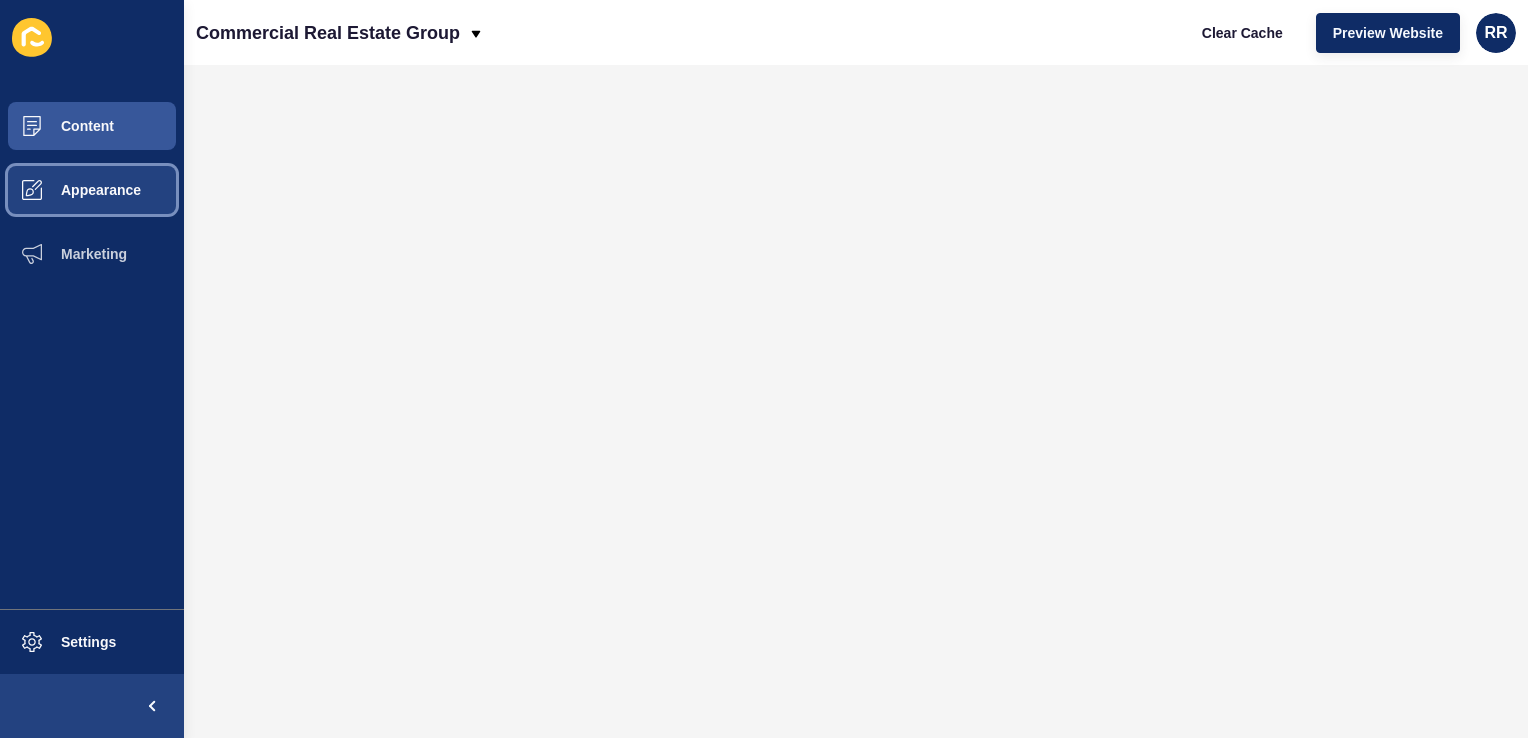click on "Appearance" at bounding box center [69, 190] 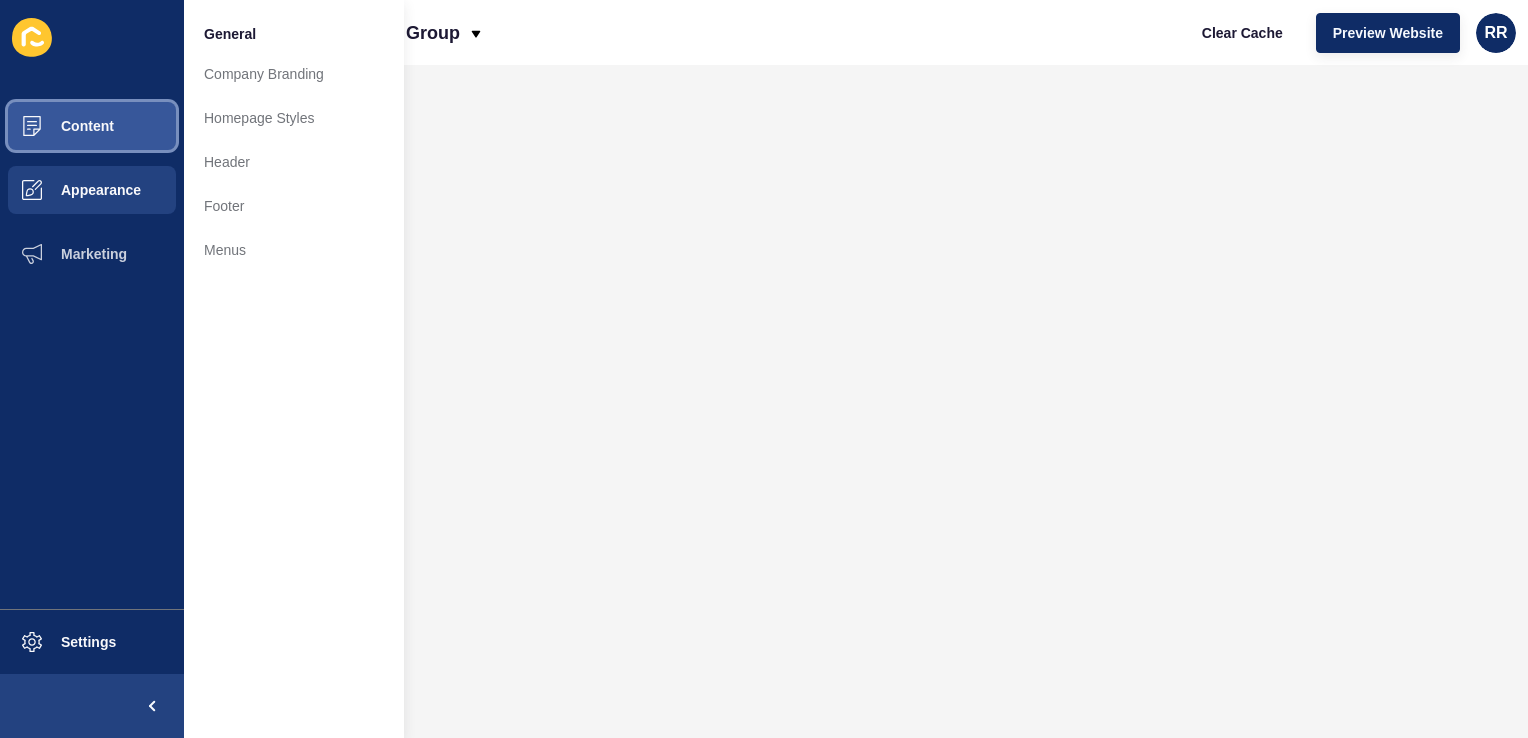 click on "Content" at bounding box center (92, 126) 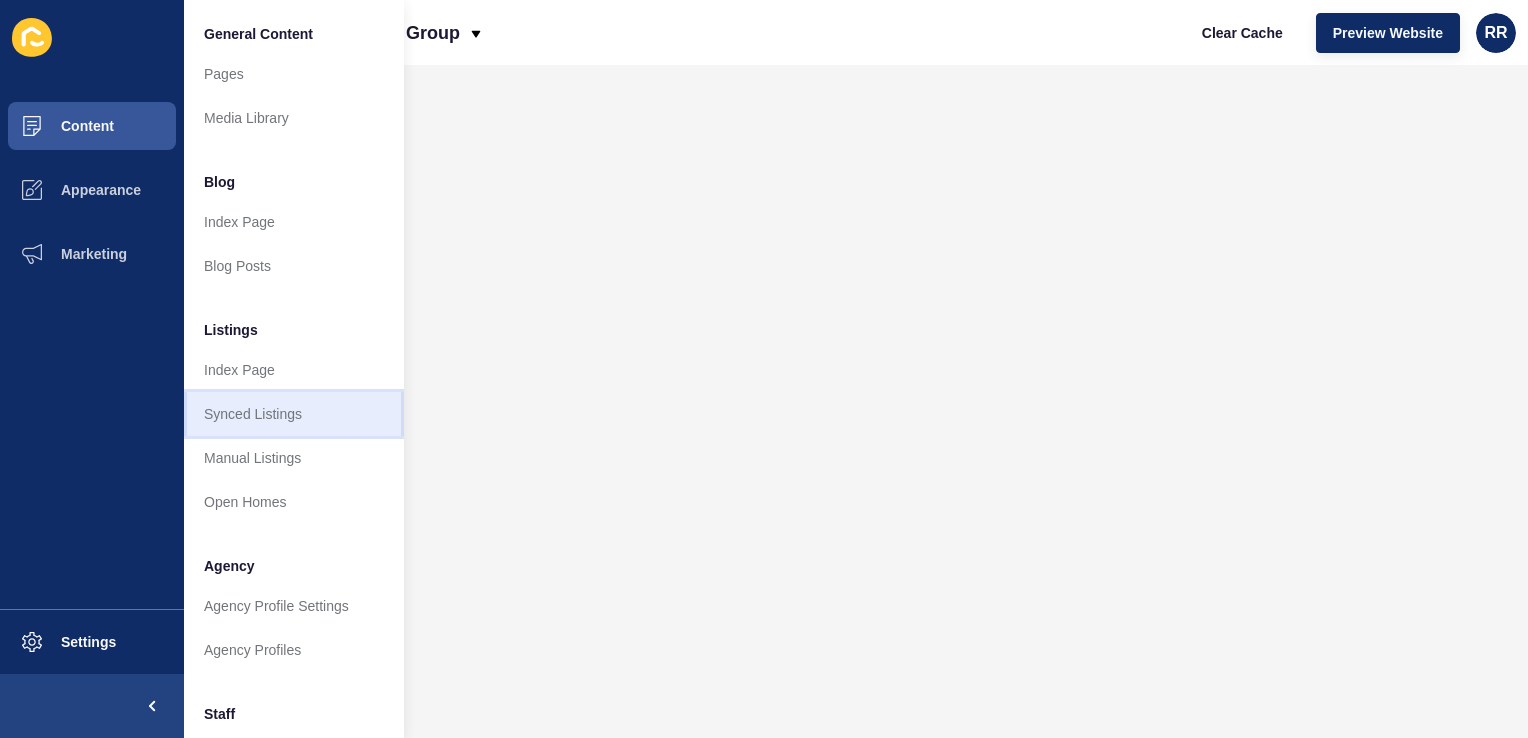 click on "Synced Listings" at bounding box center [294, 414] 